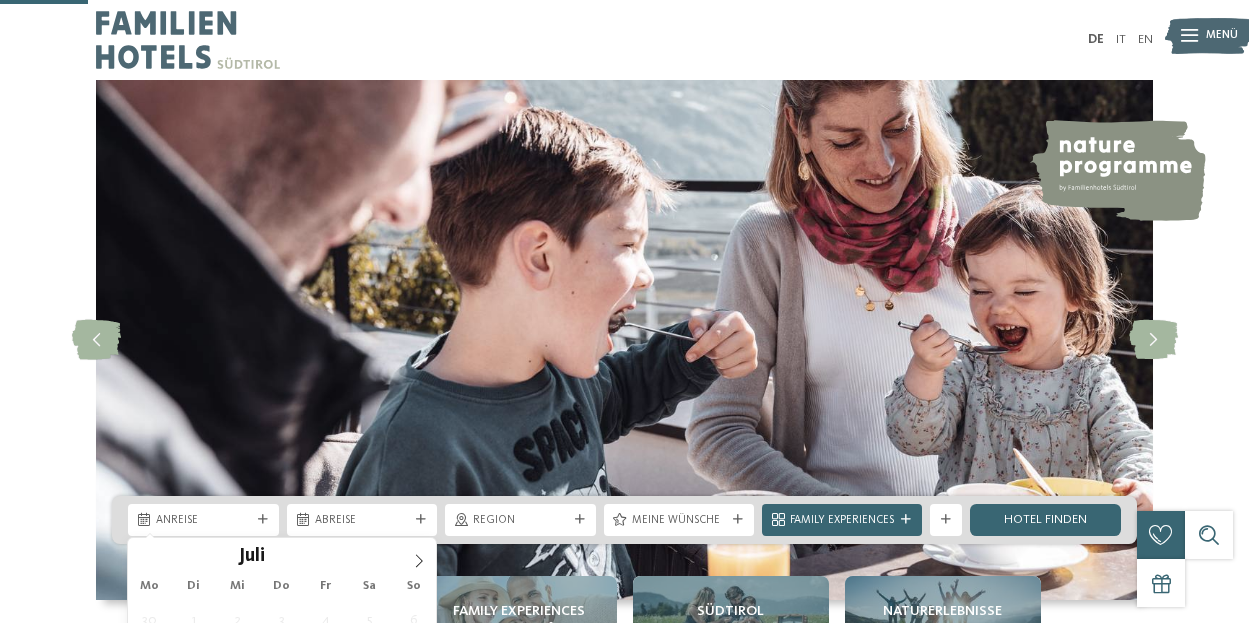 scroll, scrollTop: 478, scrollLeft: 0, axis: vertical 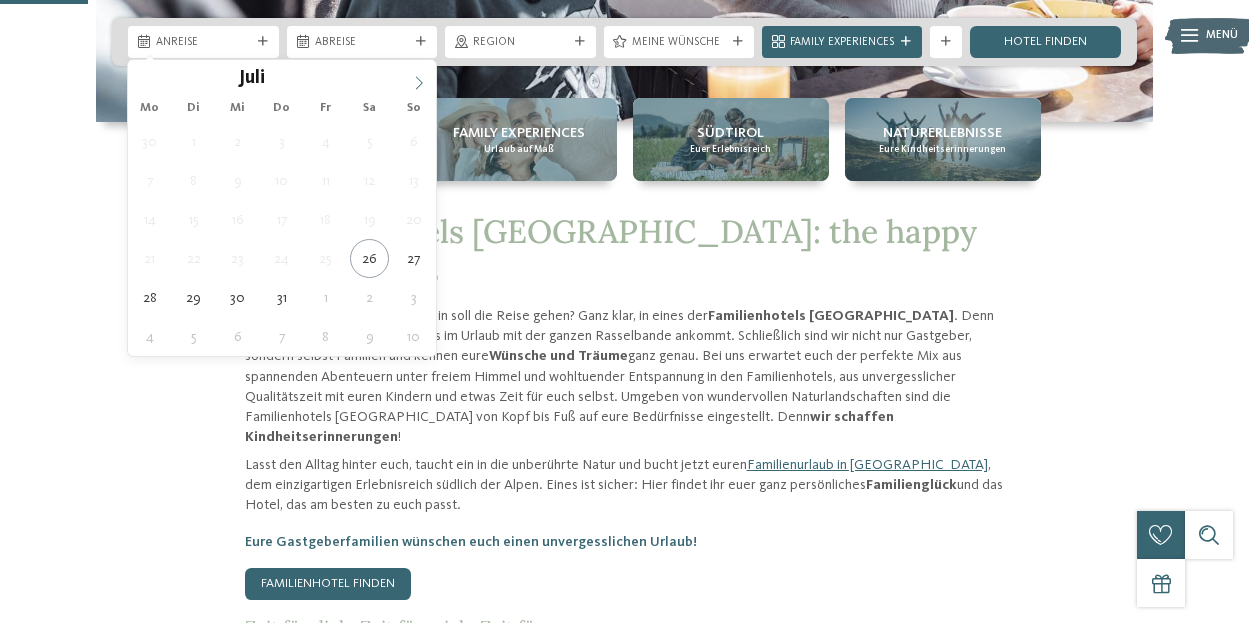 click 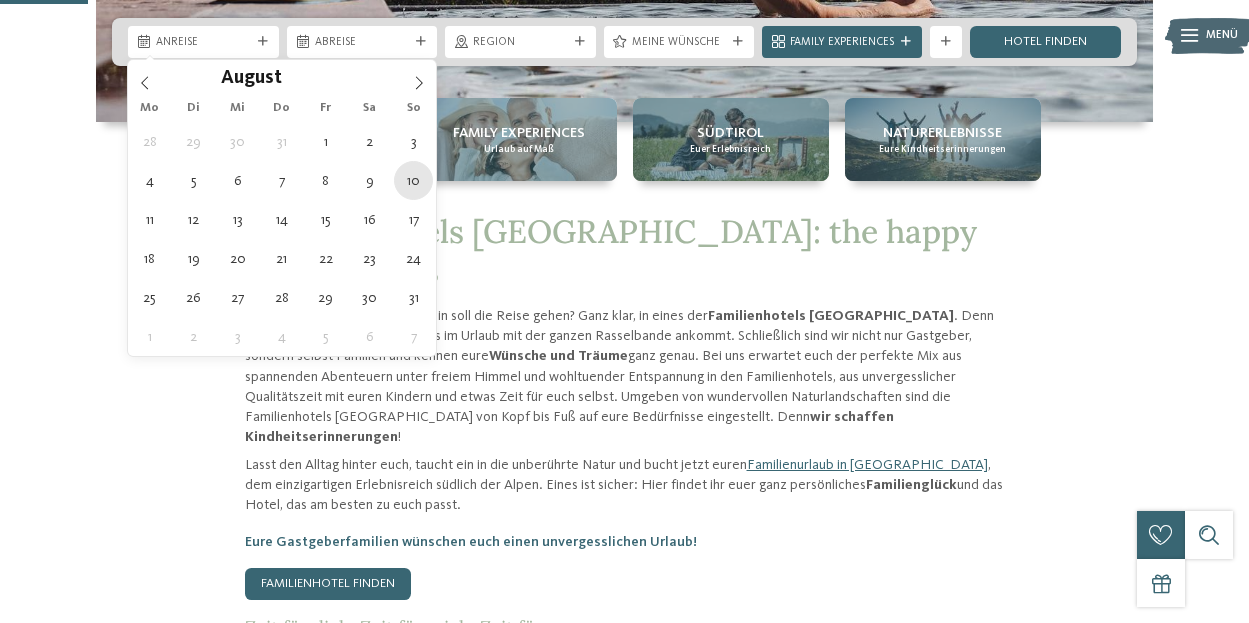 type on "10.08.2025" 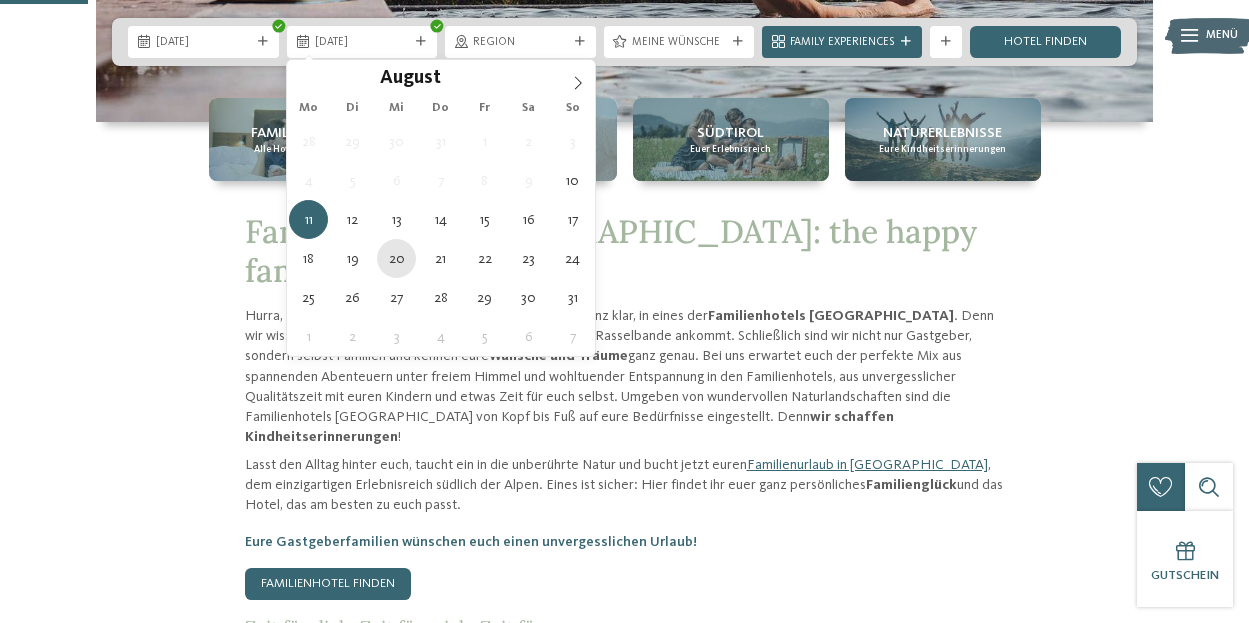 type on "20.08.2025" 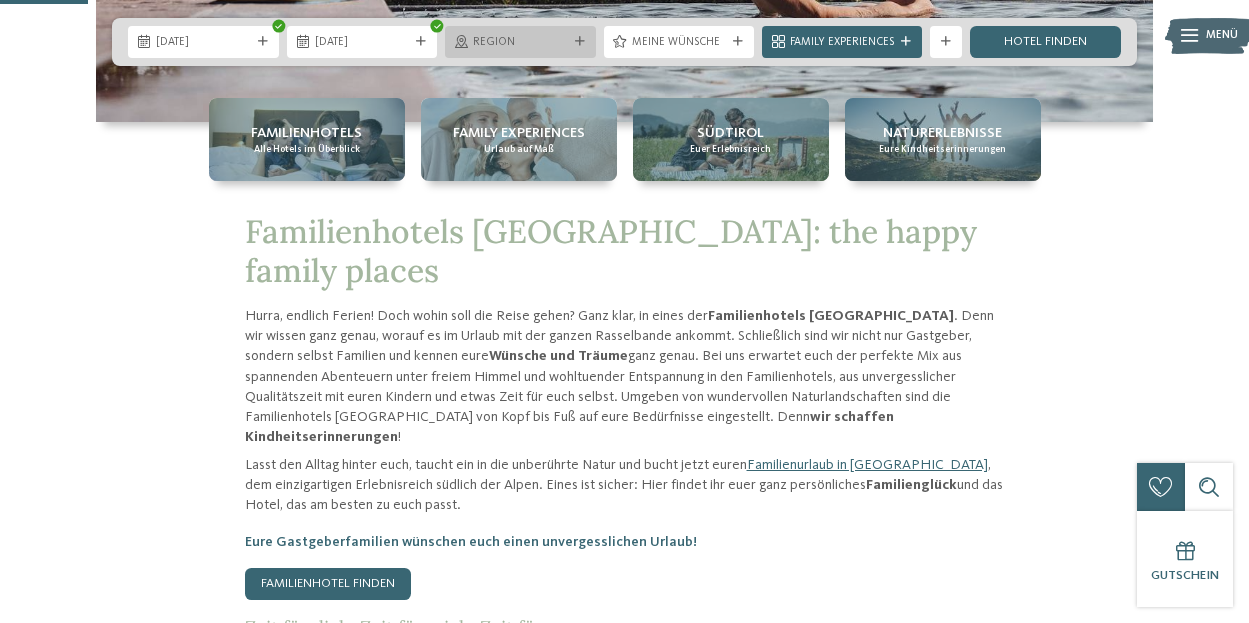 click on "Region" at bounding box center (520, 42) 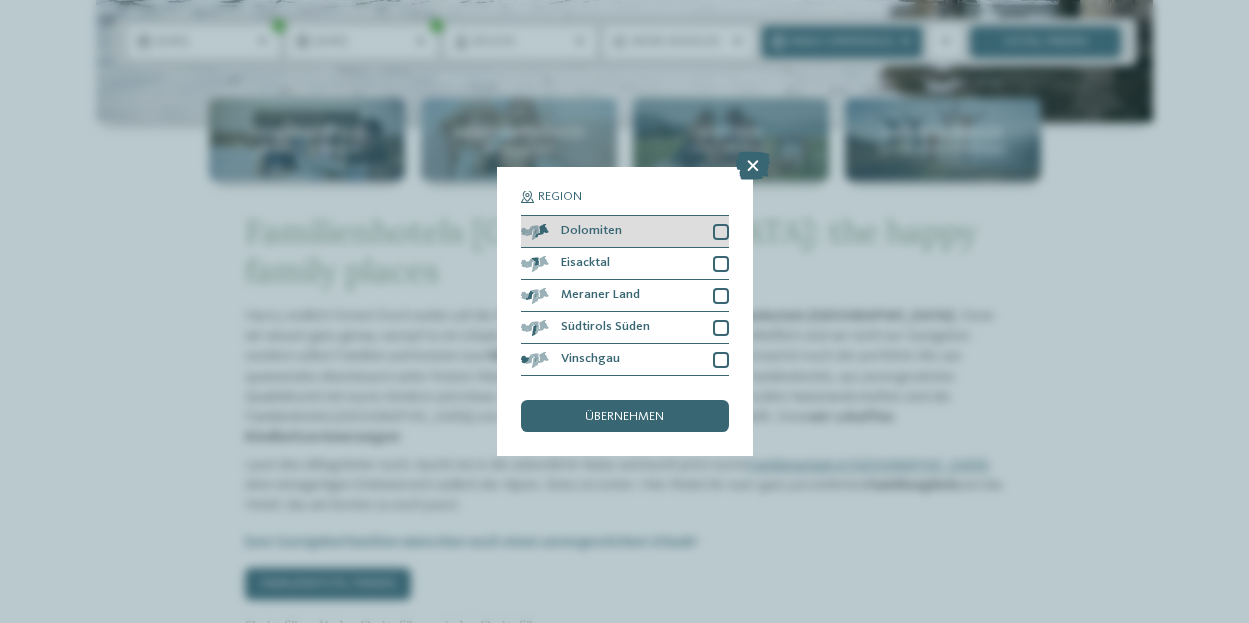 click at bounding box center [721, 232] 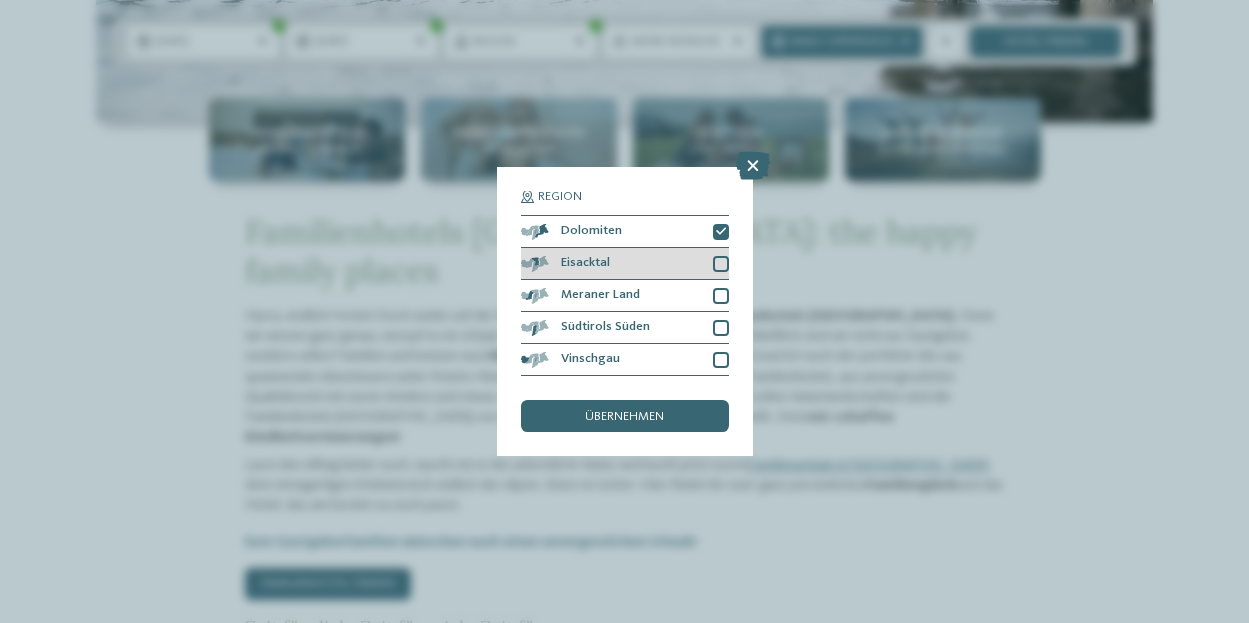 click at bounding box center (721, 264) 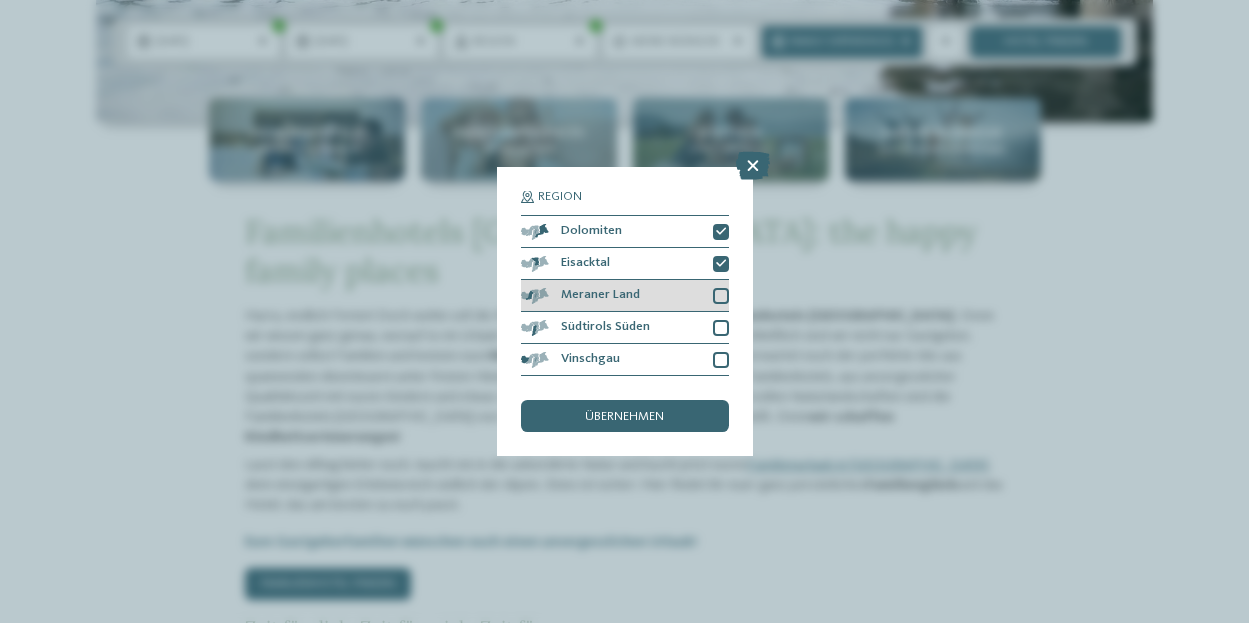 click at bounding box center (721, 296) 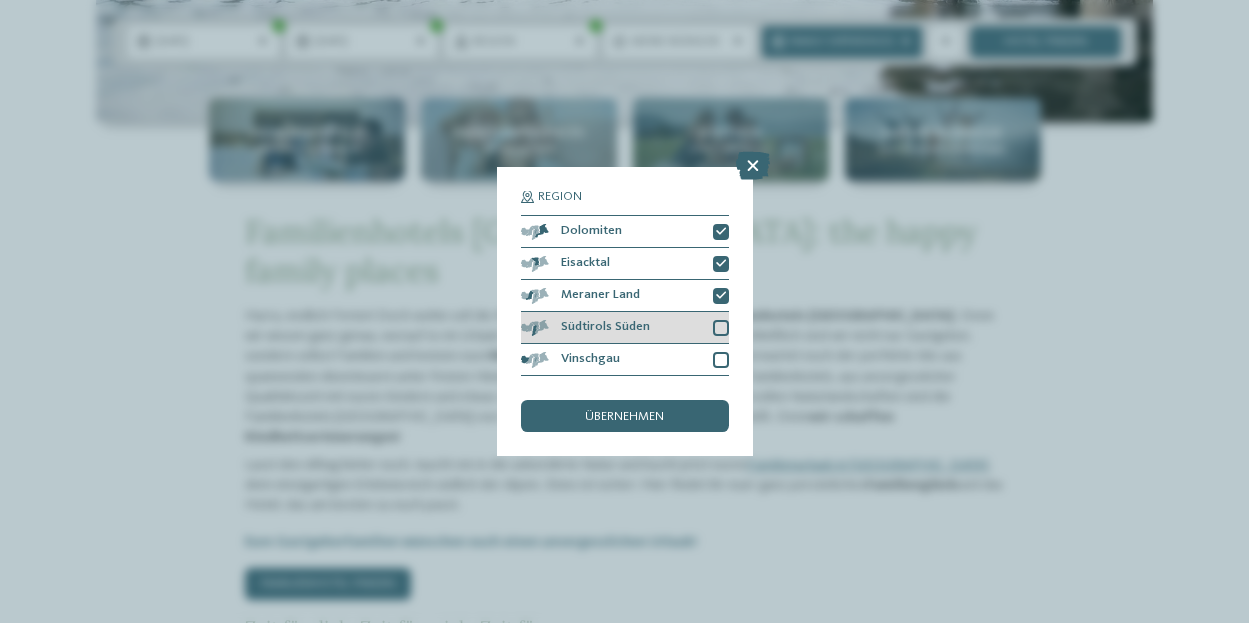 click at bounding box center (721, 328) 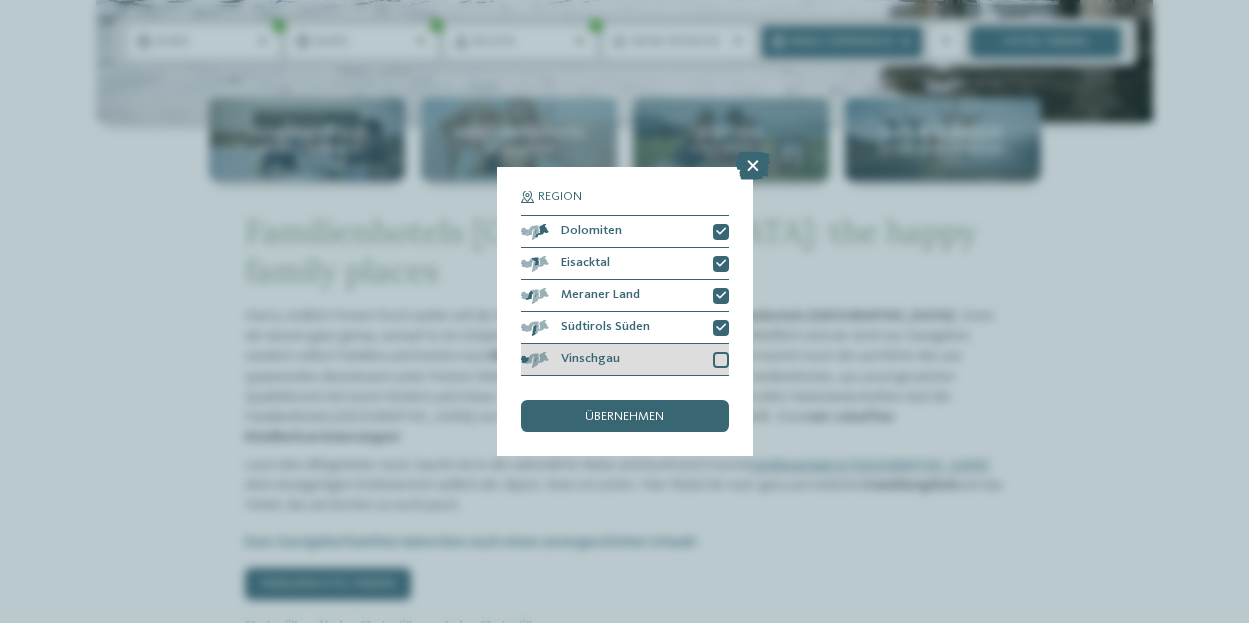 click at bounding box center (721, 360) 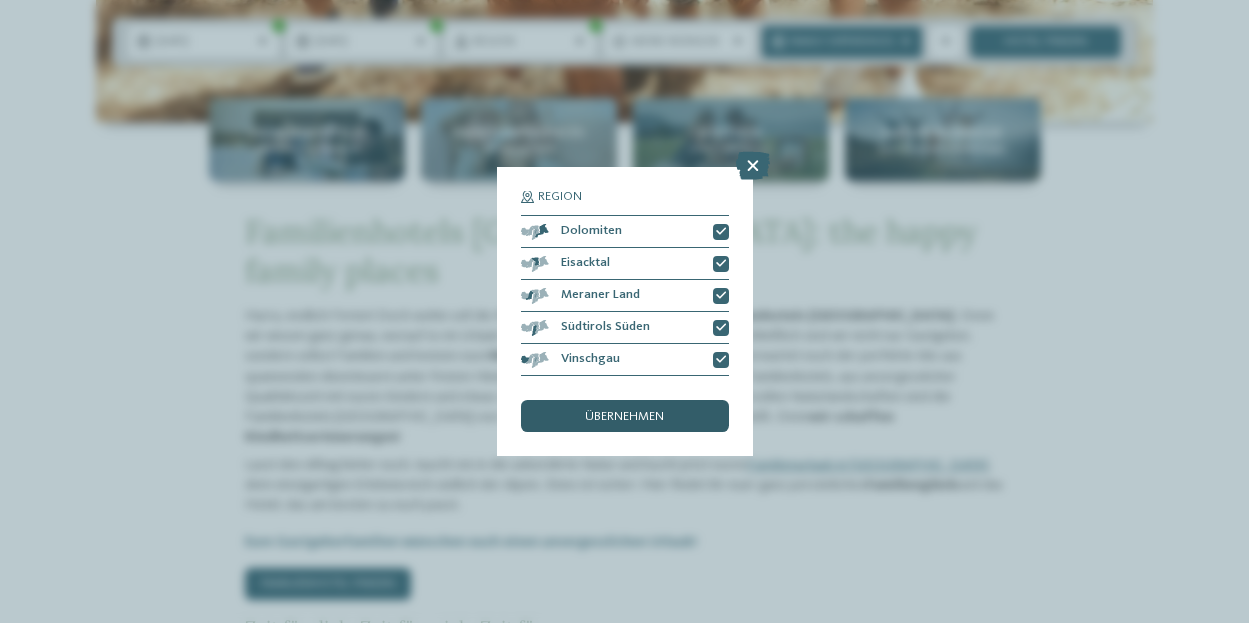 click on "übernehmen" at bounding box center [624, 417] 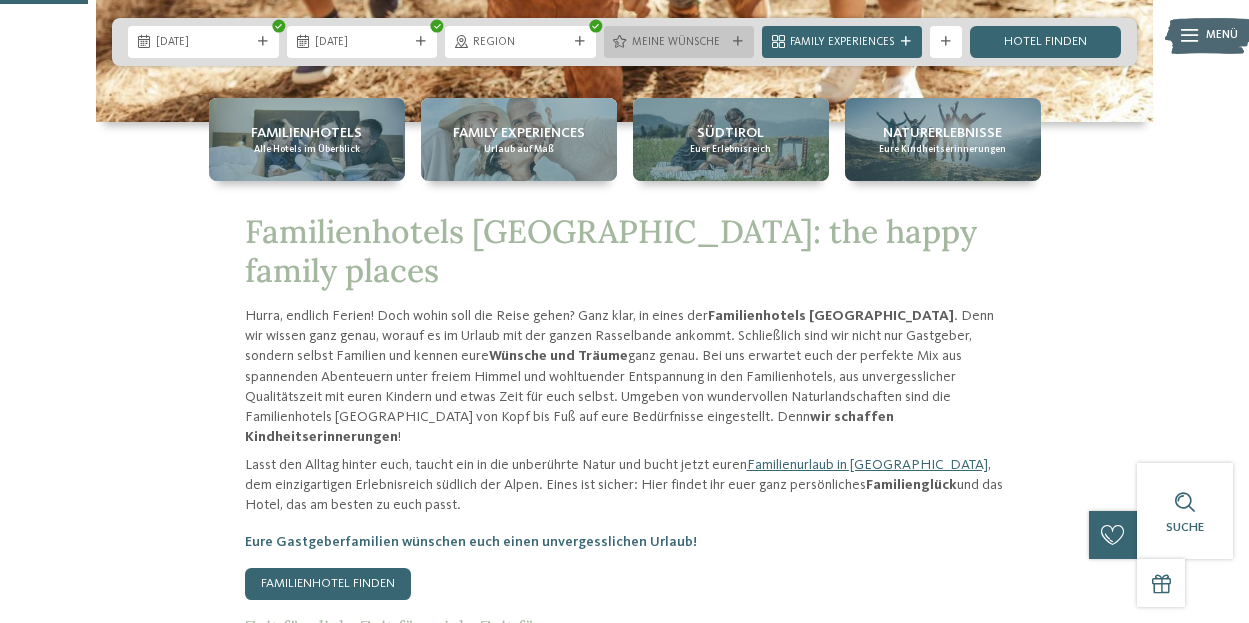 click at bounding box center [738, 42] 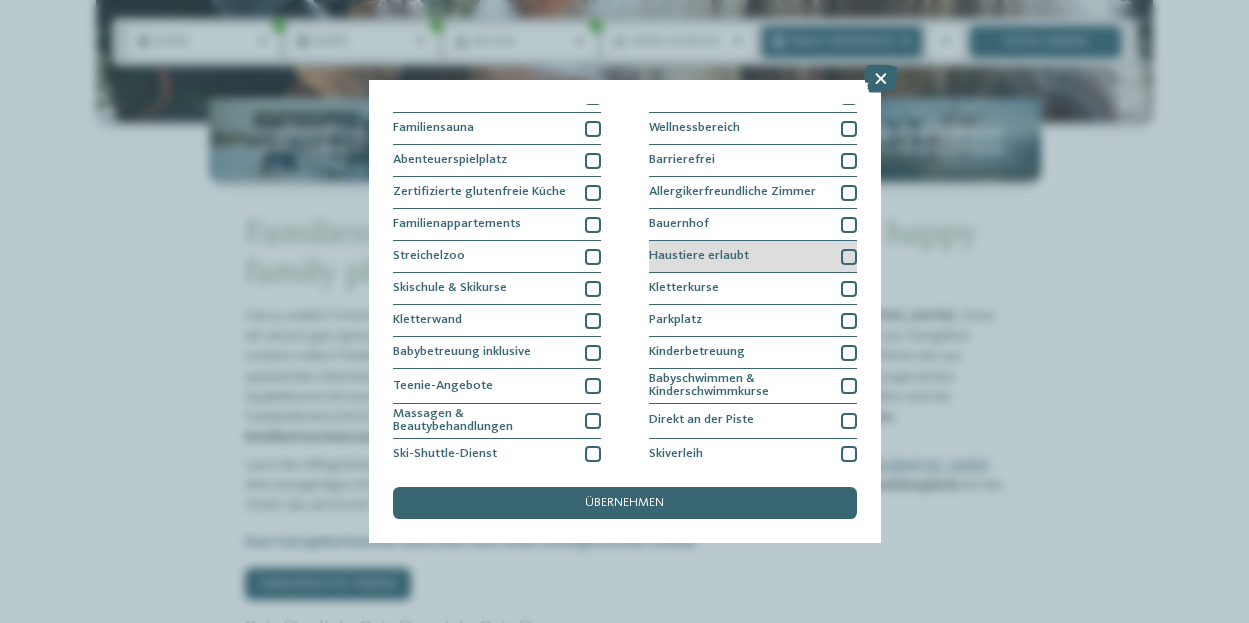 scroll, scrollTop: 216, scrollLeft: 0, axis: vertical 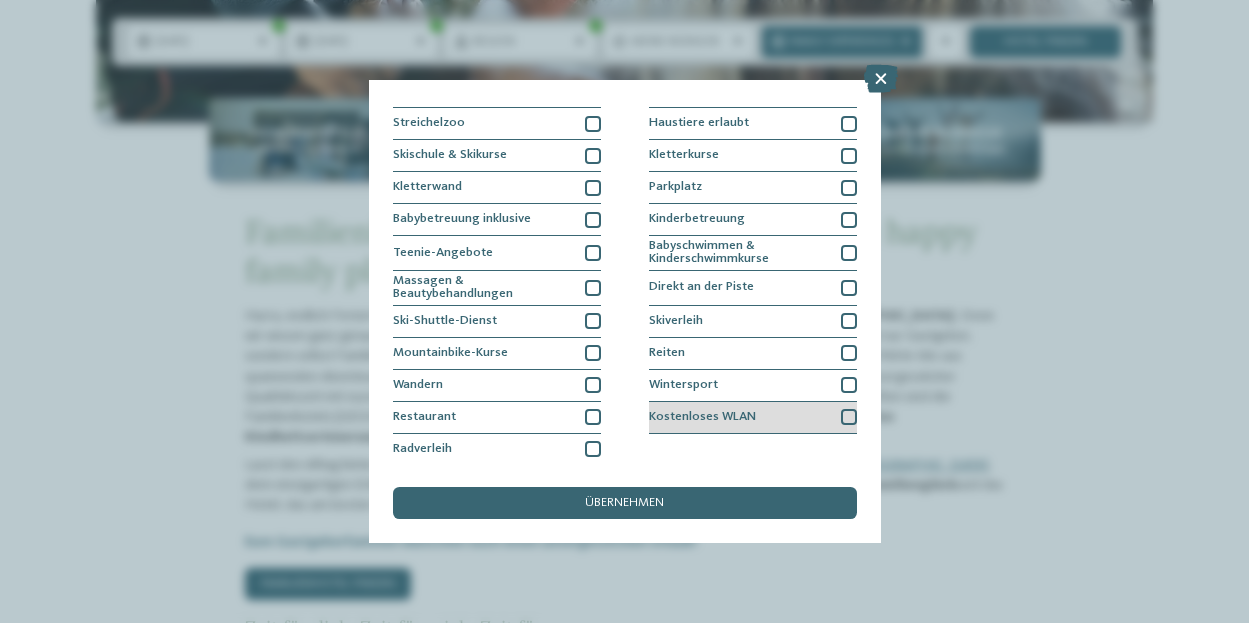 click on "Kostenloses WLAN" at bounding box center (753, 418) 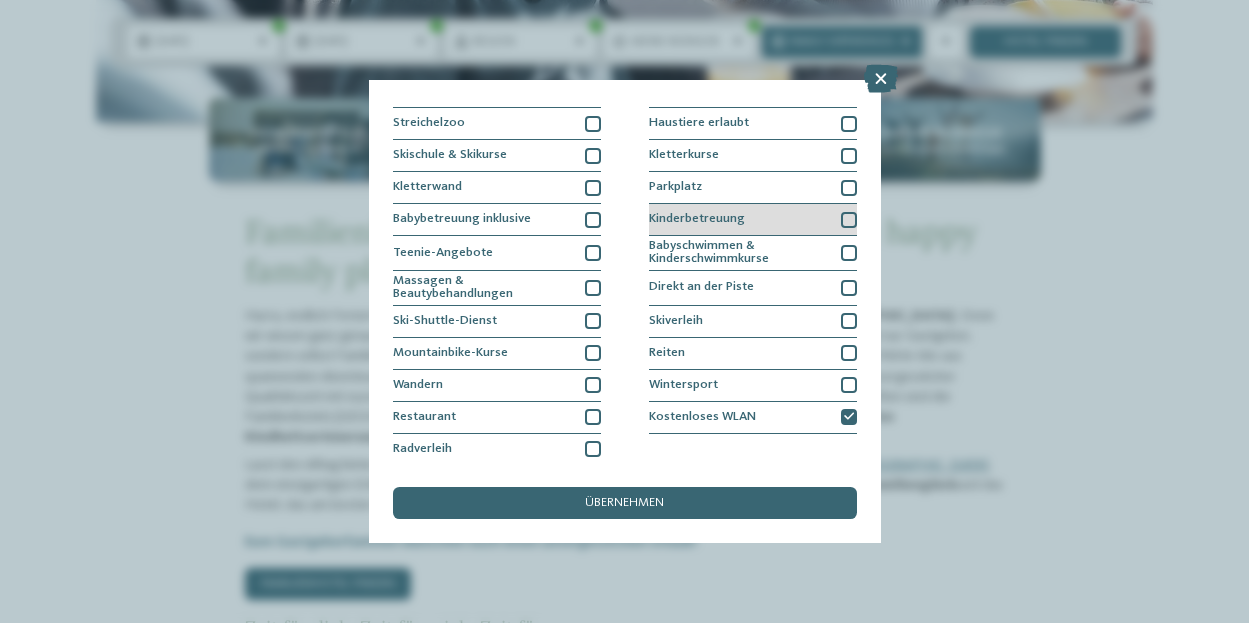 click on "Kinderbetreuung" at bounding box center [753, 220] 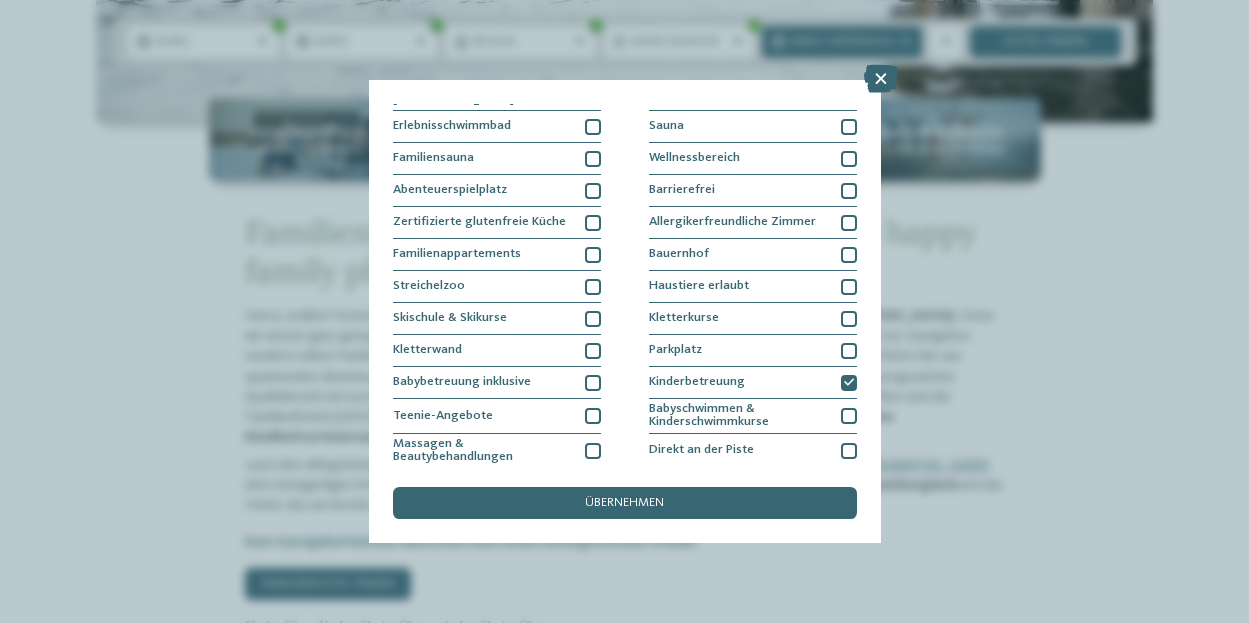 scroll, scrollTop: 28, scrollLeft: 0, axis: vertical 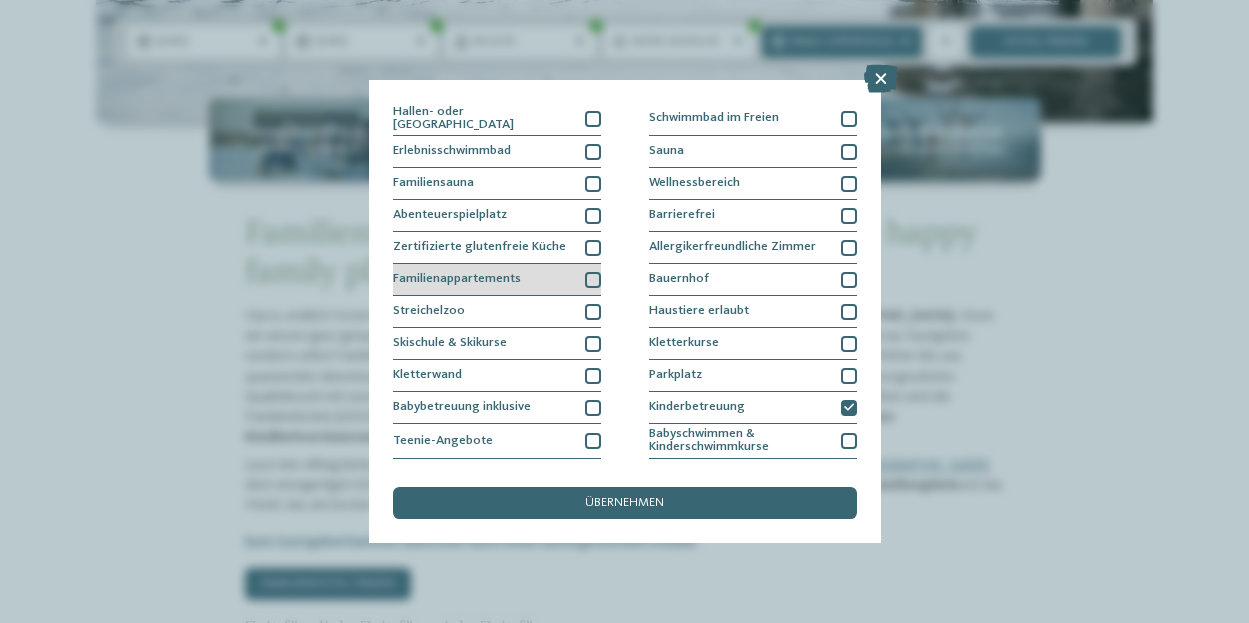 click on "Familienappartements" at bounding box center [497, 280] 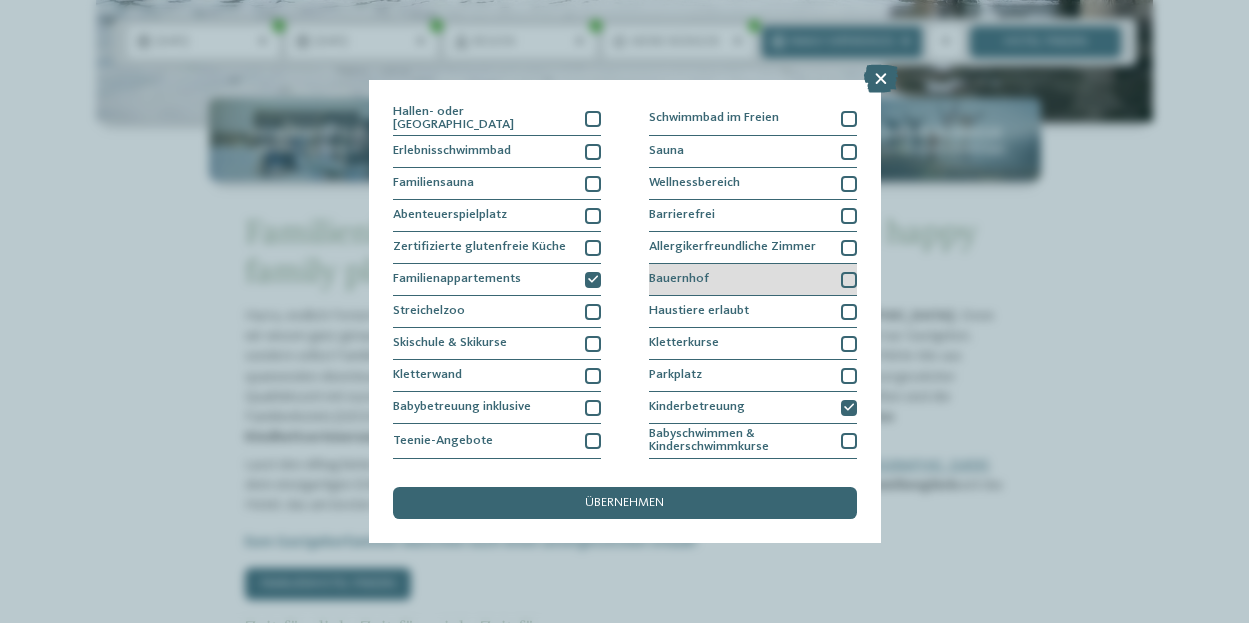 click on "Bauernhof" at bounding box center (679, 279) 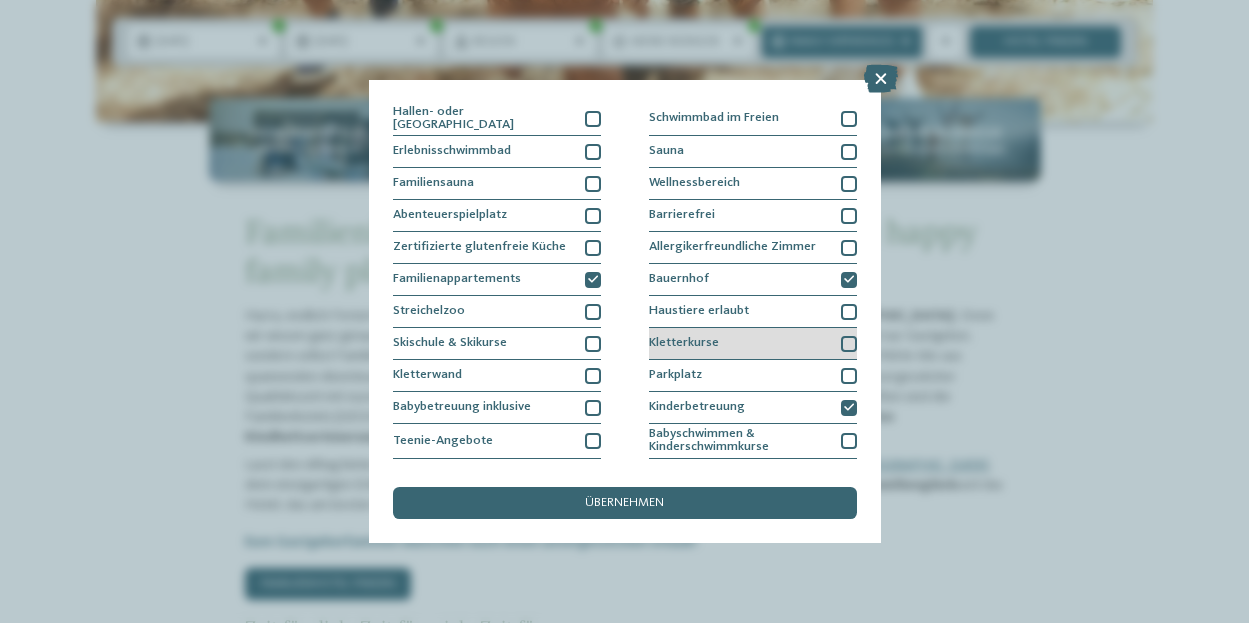 scroll, scrollTop: 0, scrollLeft: 0, axis: both 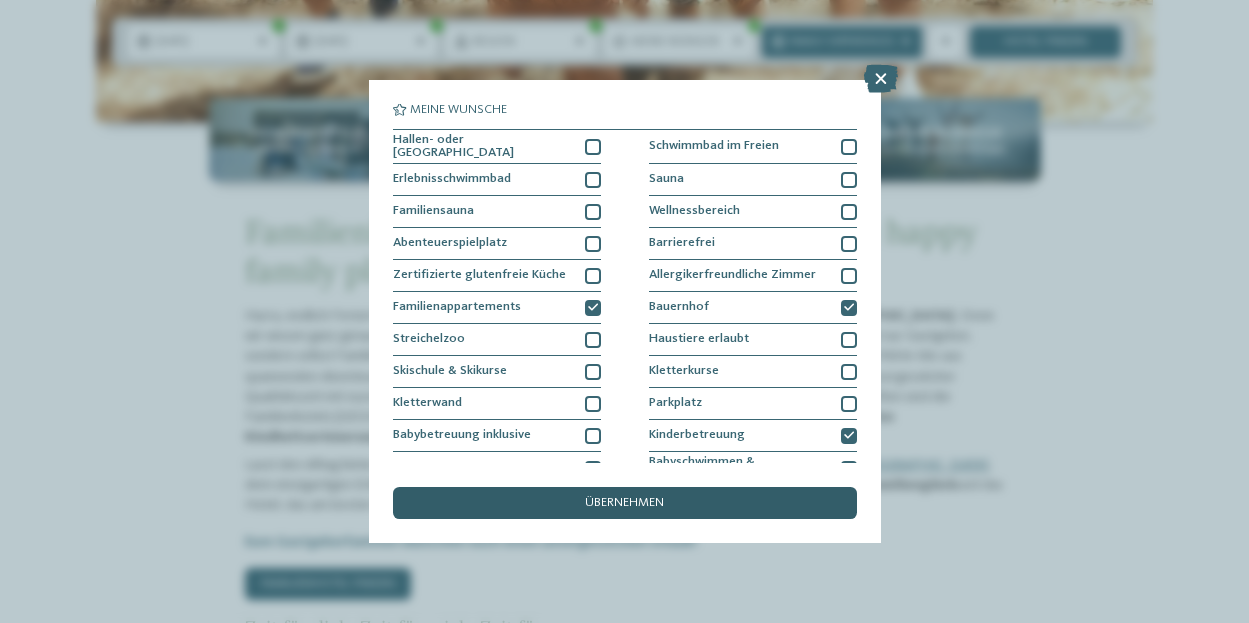click on "übernehmen" at bounding box center (625, 503) 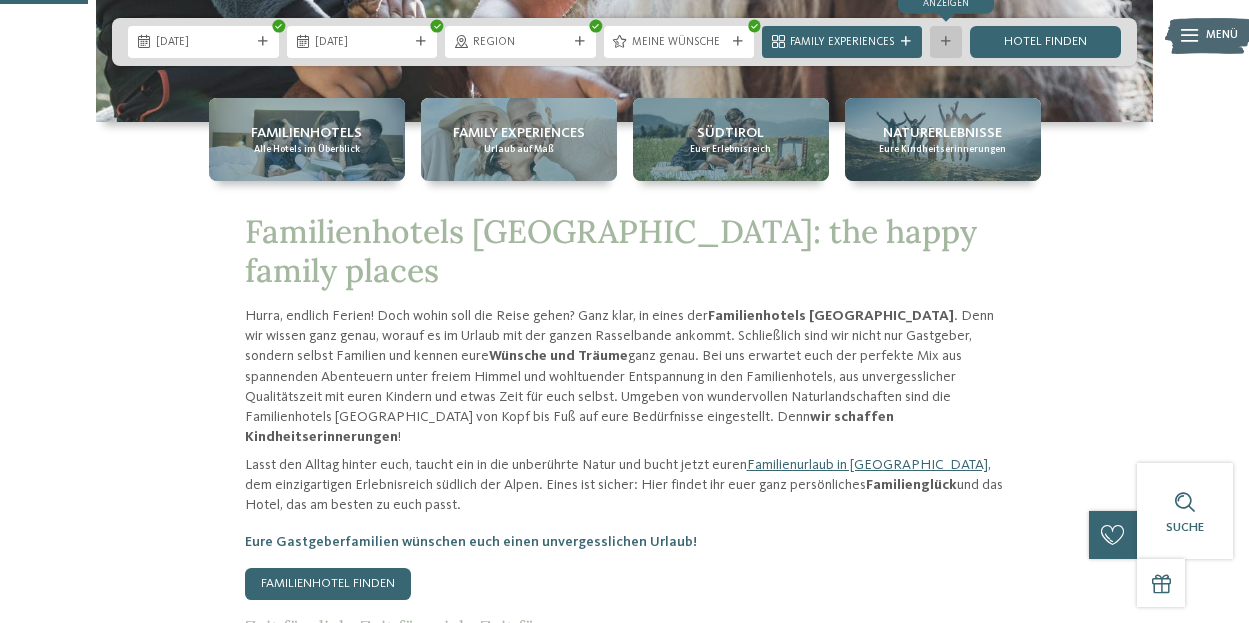 click on "Weitere Filter anzeigen" at bounding box center [946, 42] 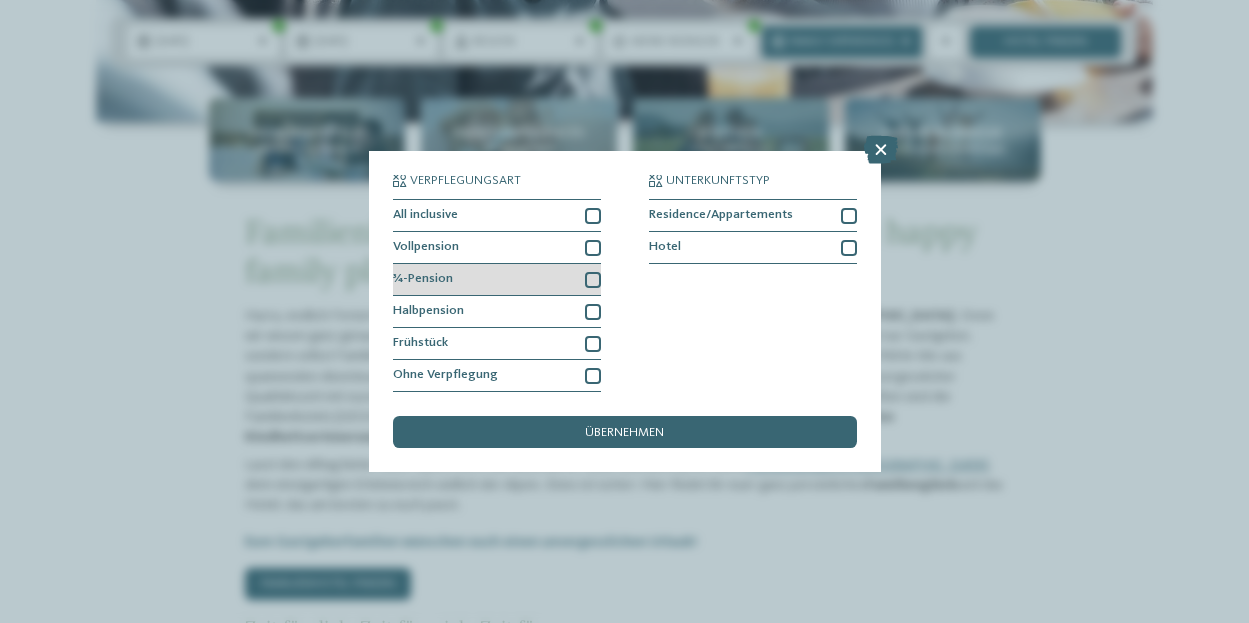 click at bounding box center [593, 280] 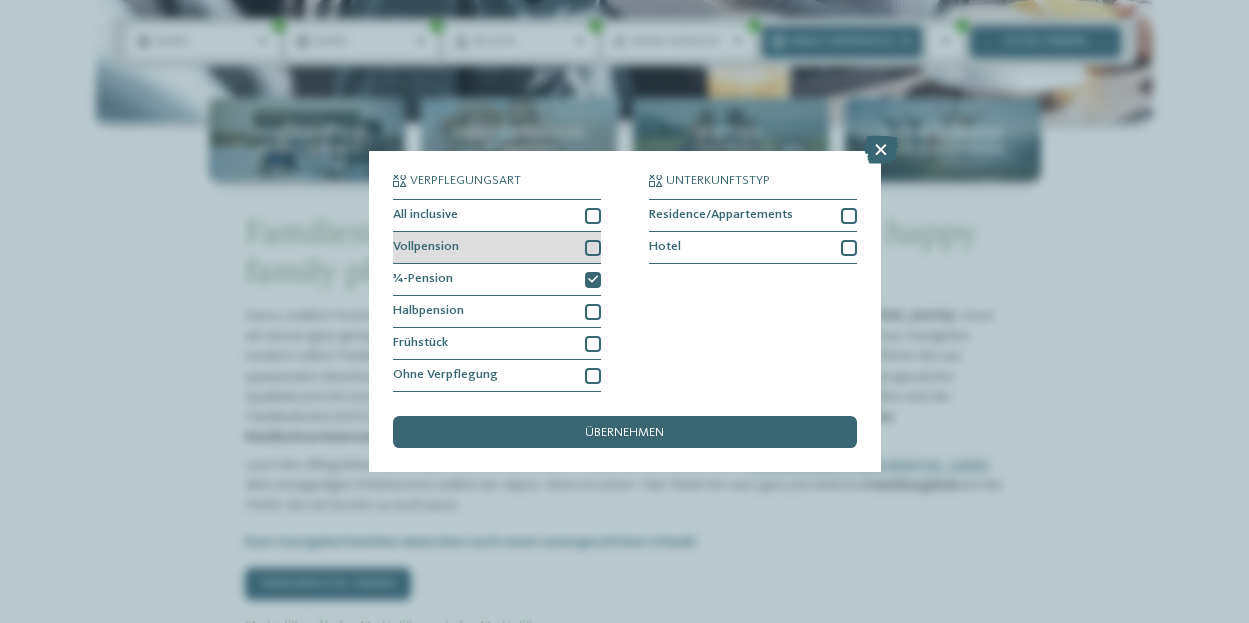 click at bounding box center [593, 248] 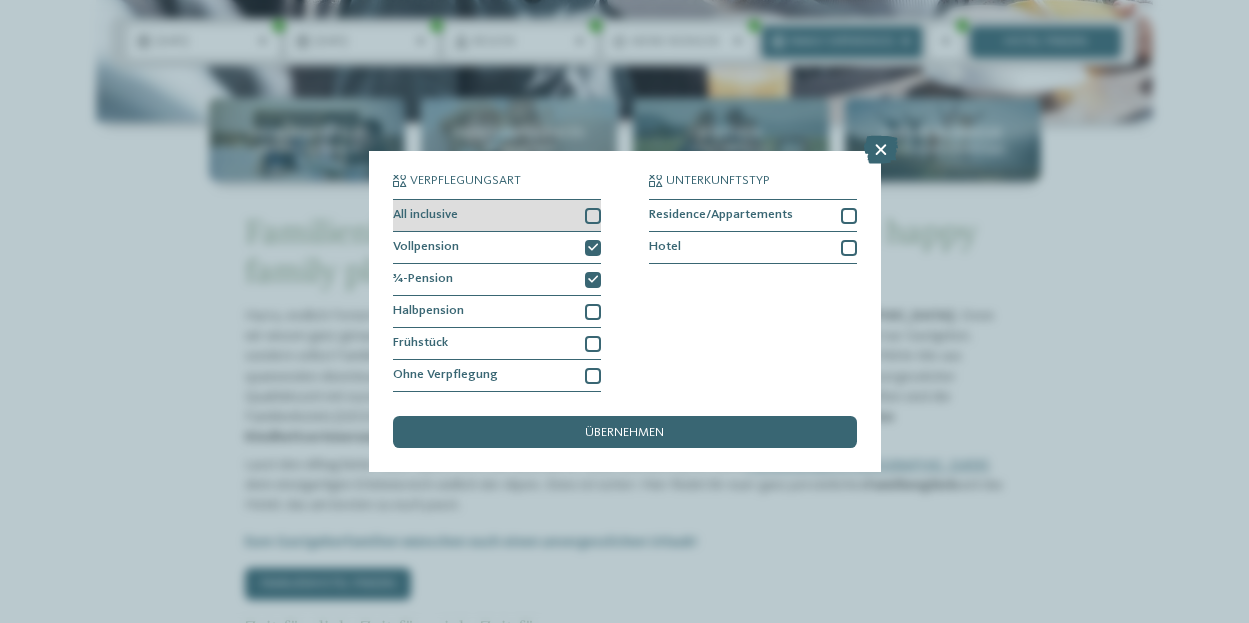 click at bounding box center (593, 216) 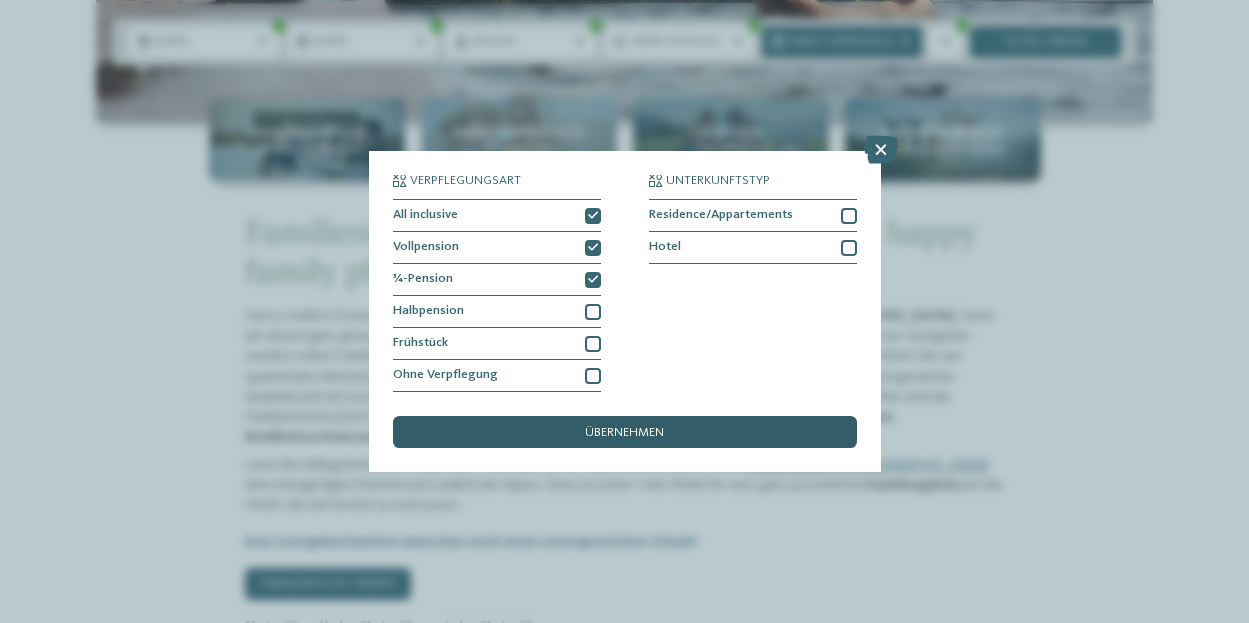 click on "übernehmen" at bounding box center [624, 433] 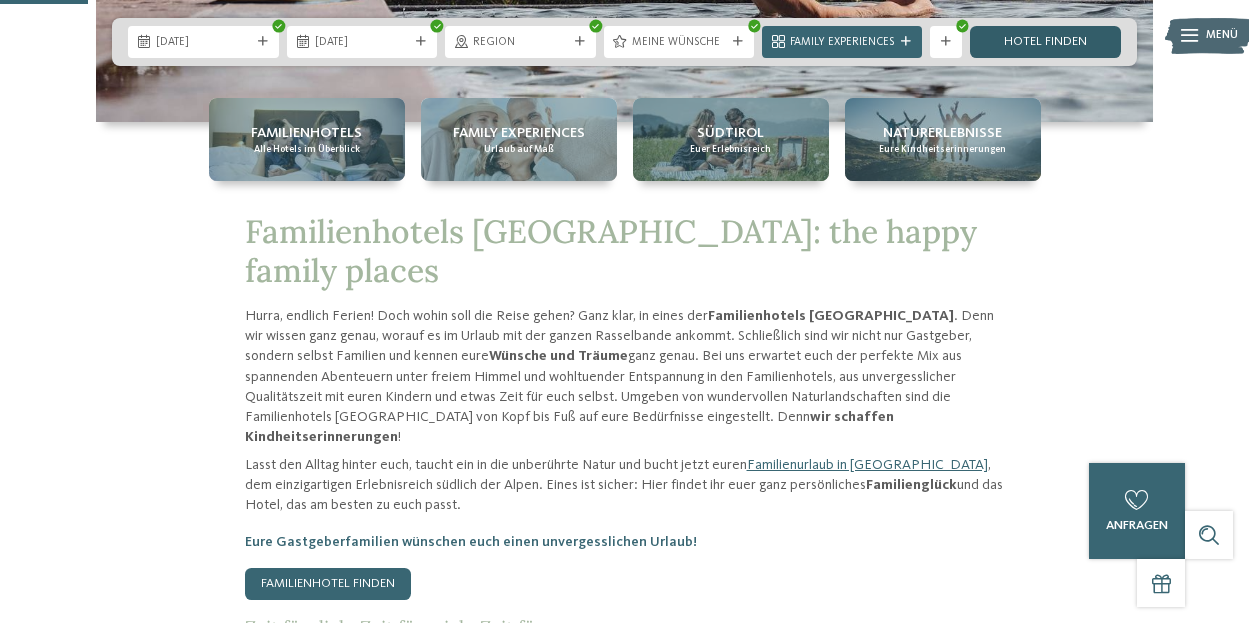 click on "Hotel finden" at bounding box center (1045, 42) 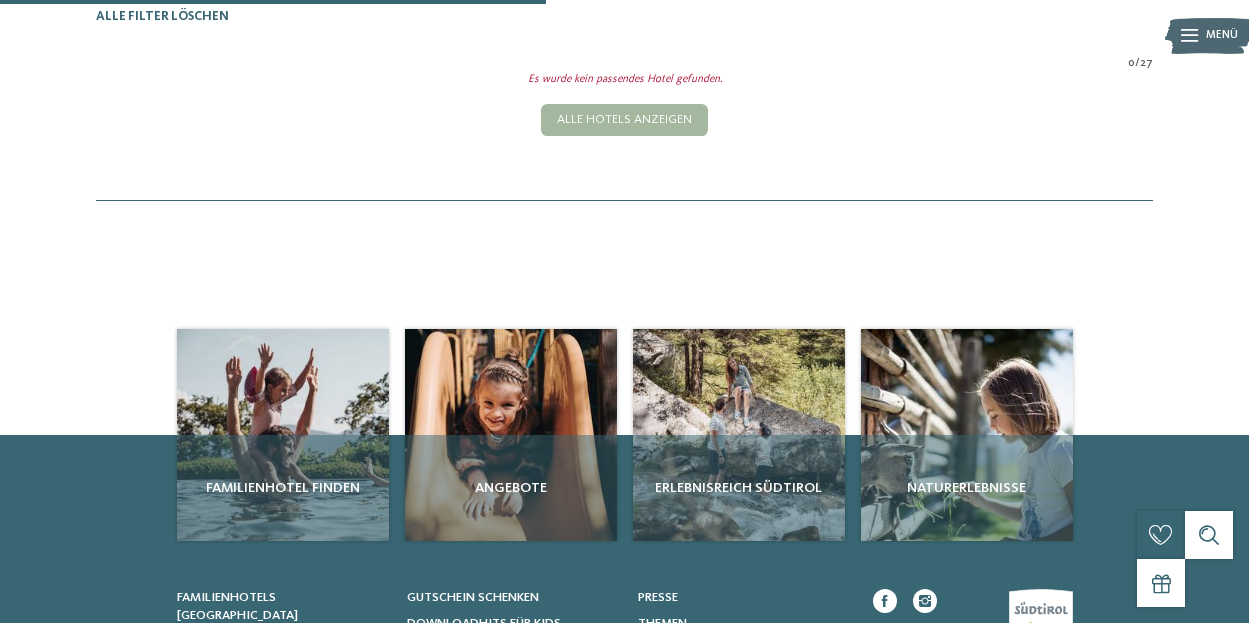 scroll, scrollTop: 268, scrollLeft: 0, axis: vertical 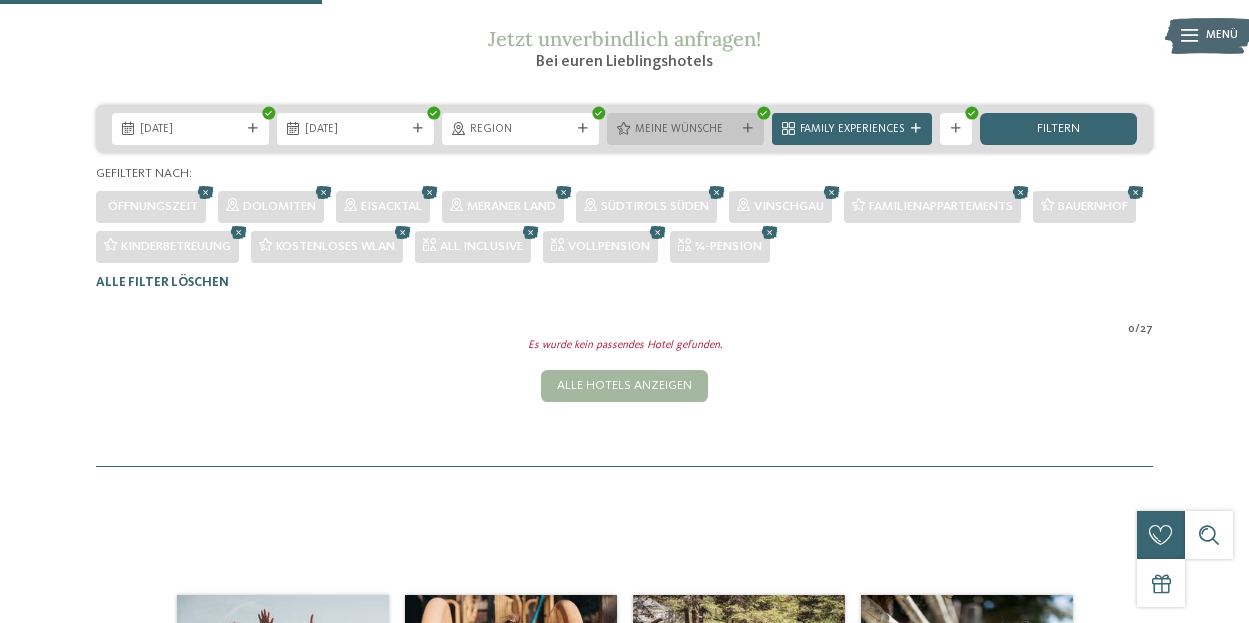 click on "Meine Wünsche" at bounding box center (685, 130) 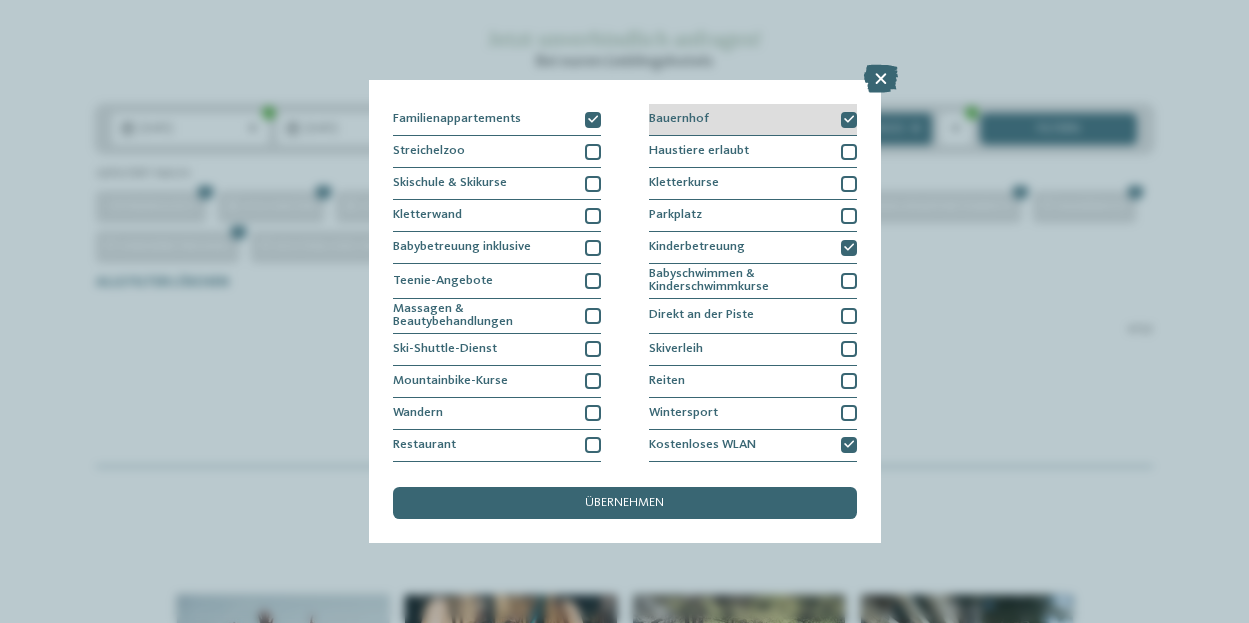 scroll, scrollTop: 216, scrollLeft: 0, axis: vertical 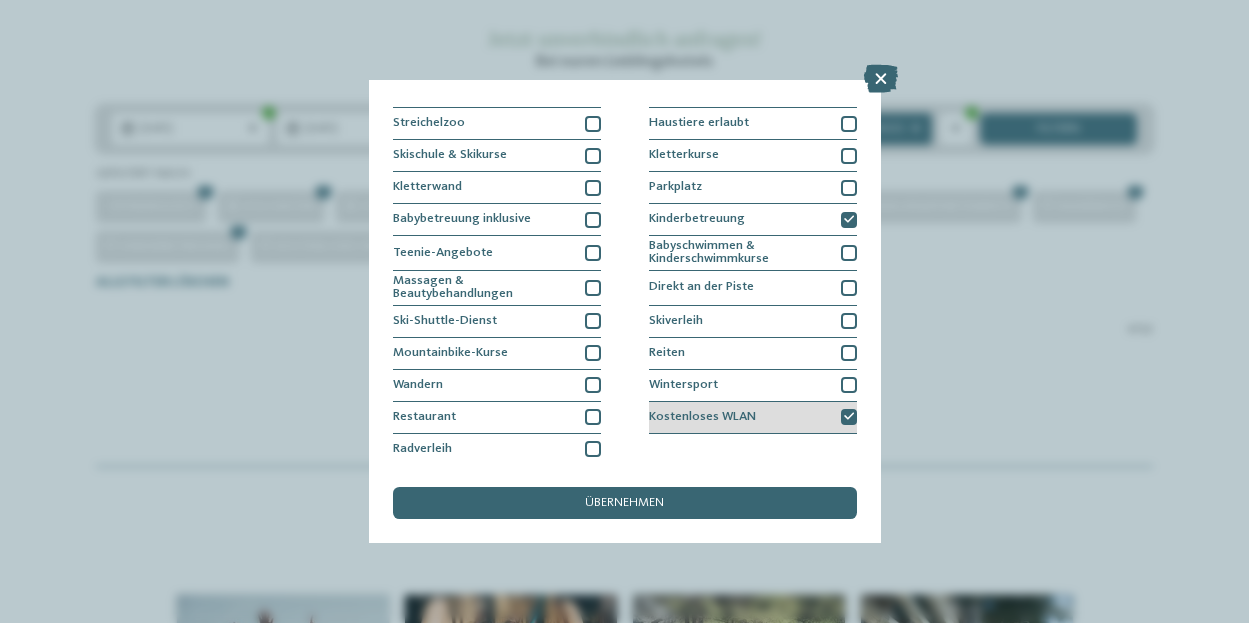 click on "Kostenloses WLAN" at bounding box center [753, 418] 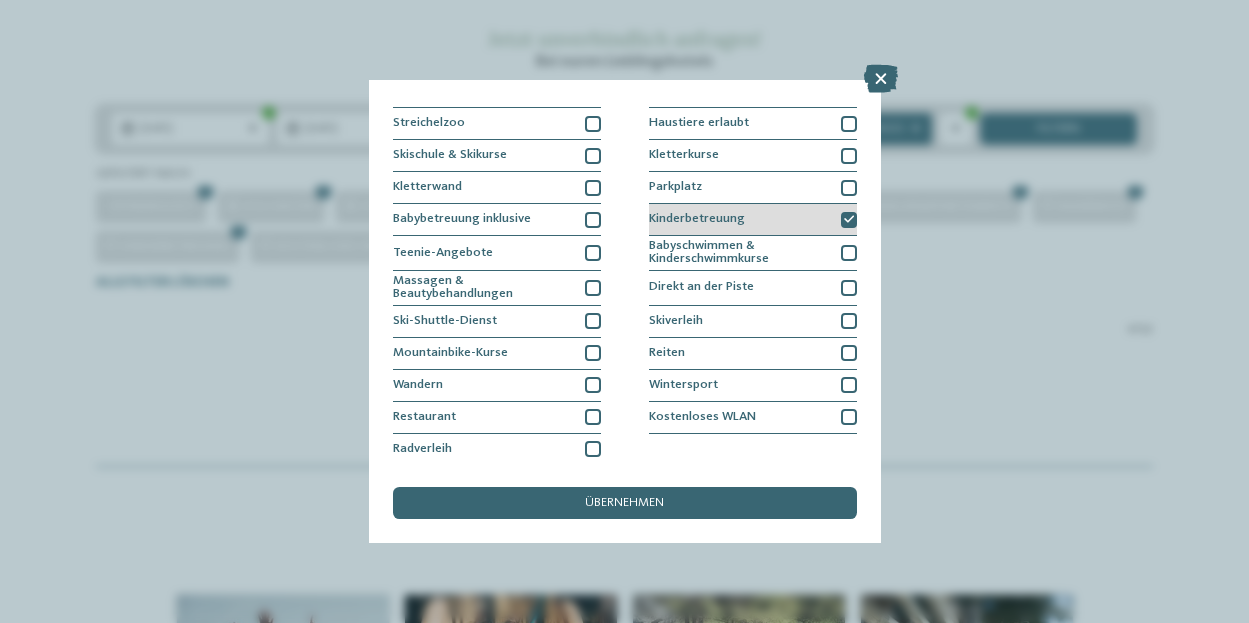 click on "Kinderbetreuung" at bounding box center [753, 220] 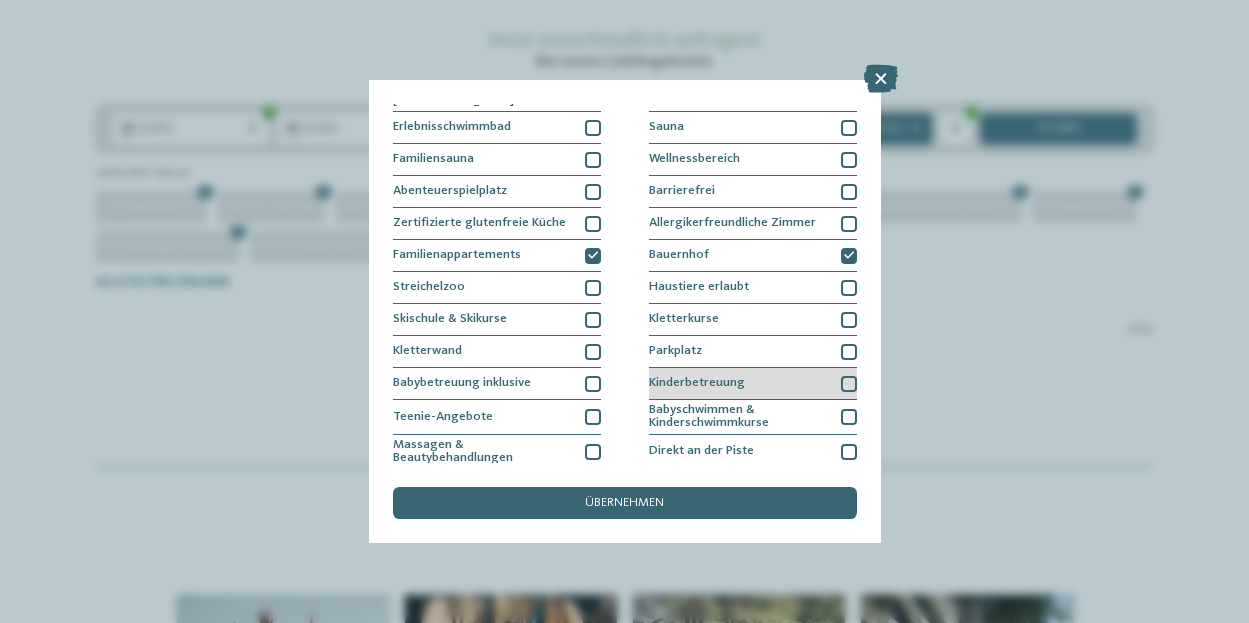 scroll, scrollTop: 0, scrollLeft: 0, axis: both 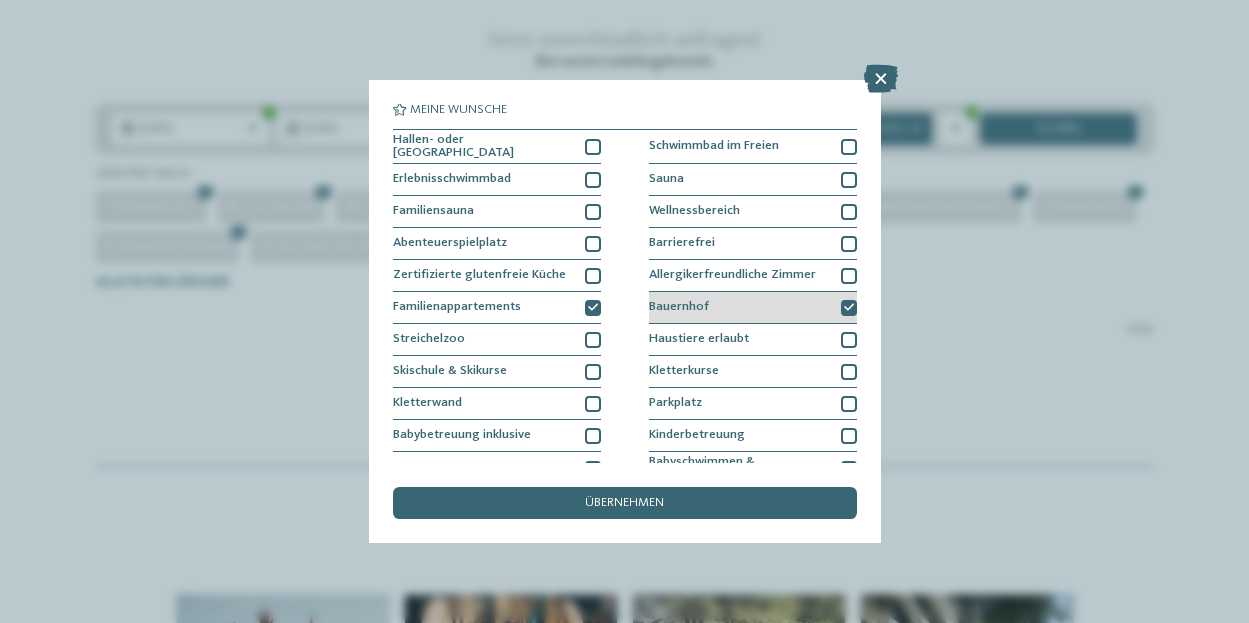 click on "Bauernhof" at bounding box center (753, 308) 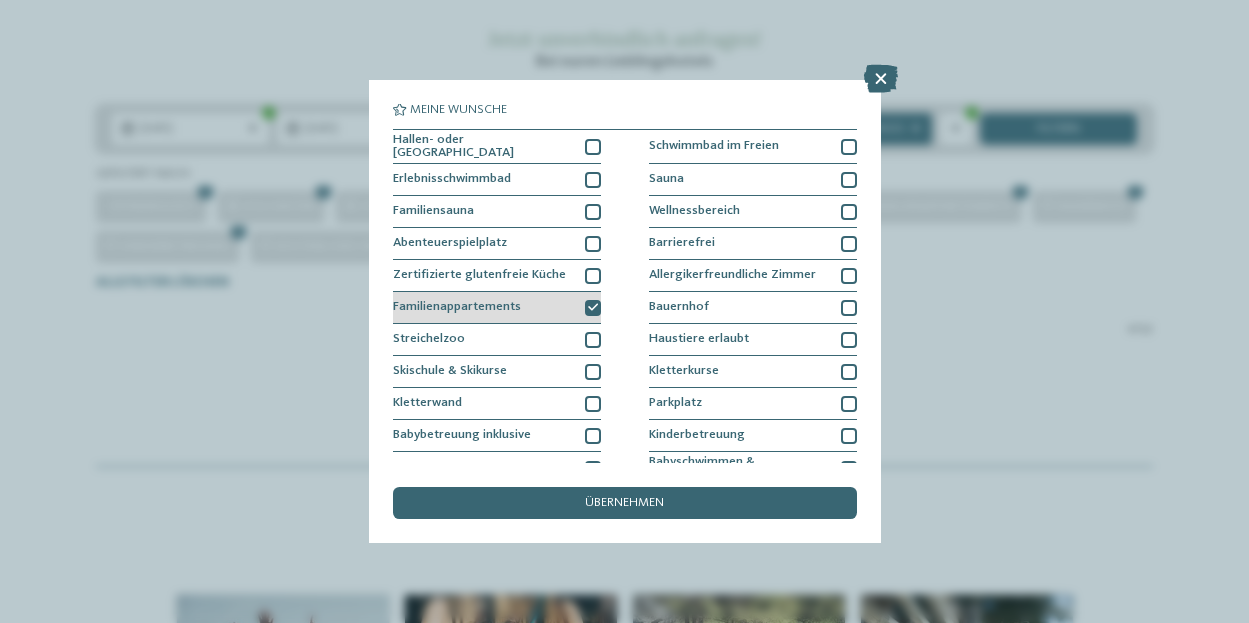 click on "Familienappartements" at bounding box center (497, 308) 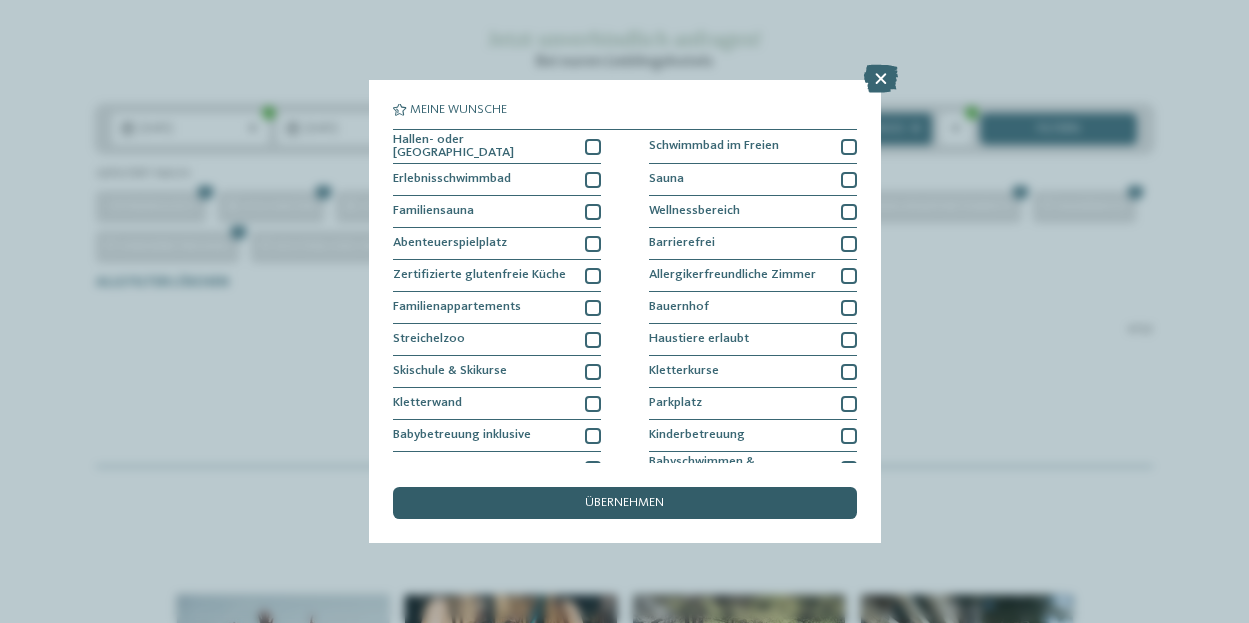 click on "übernehmen" at bounding box center (625, 503) 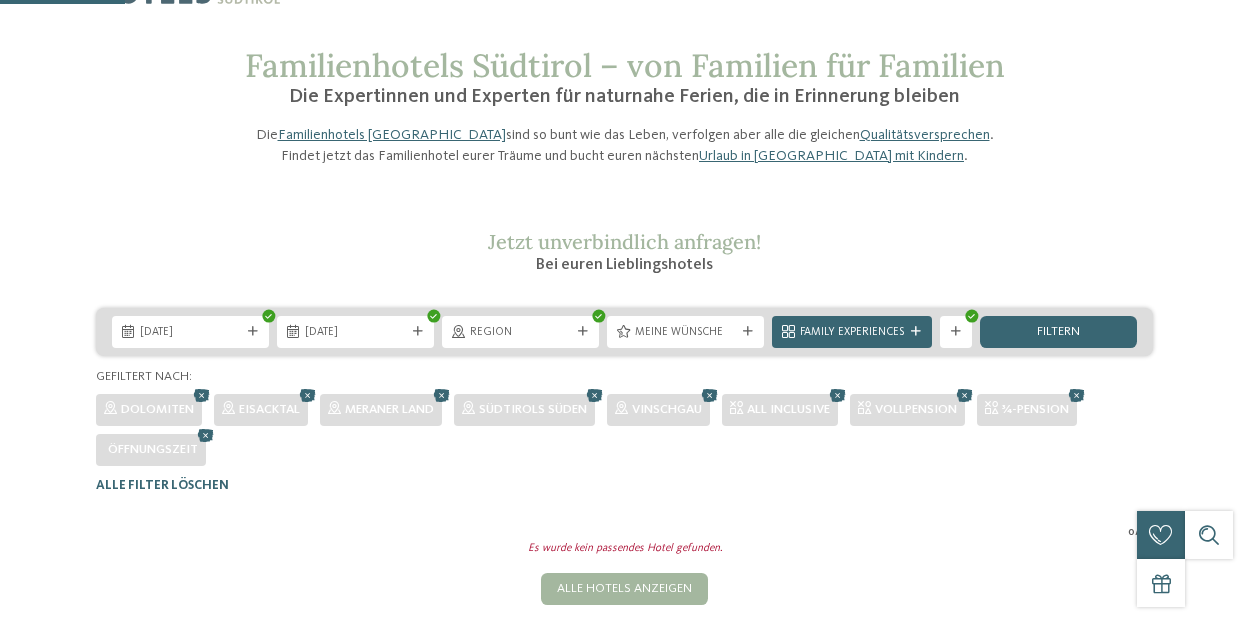 scroll, scrollTop: 0, scrollLeft: 0, axis: both 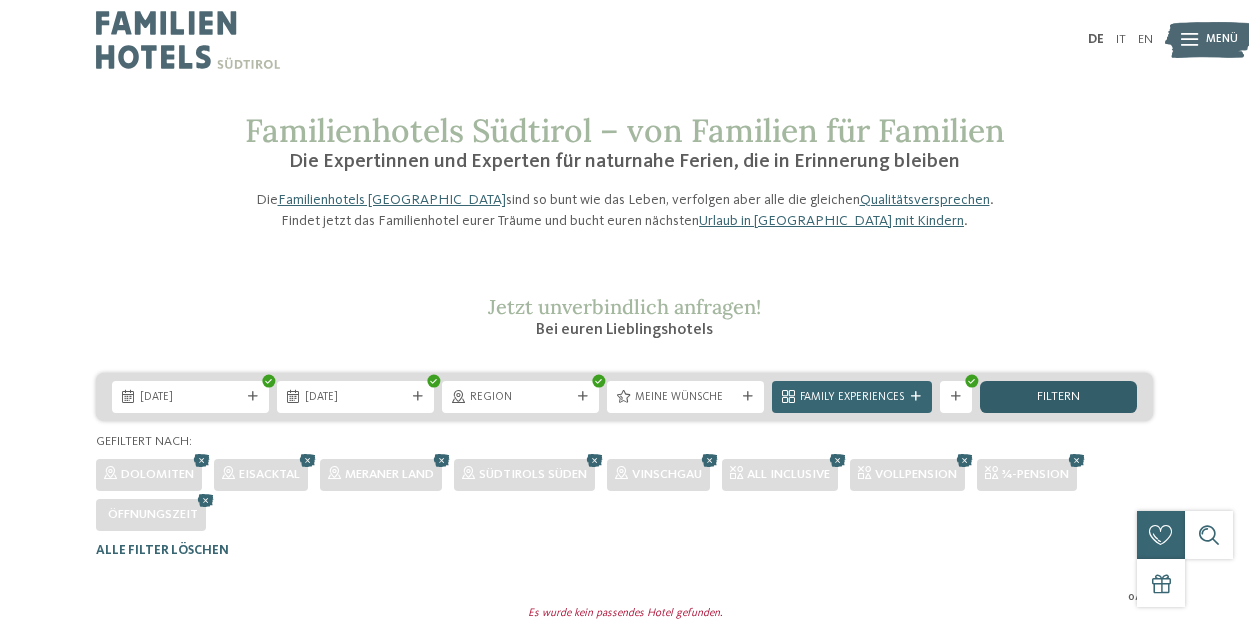 click on "filtern" at bounding box center [1058, 397] 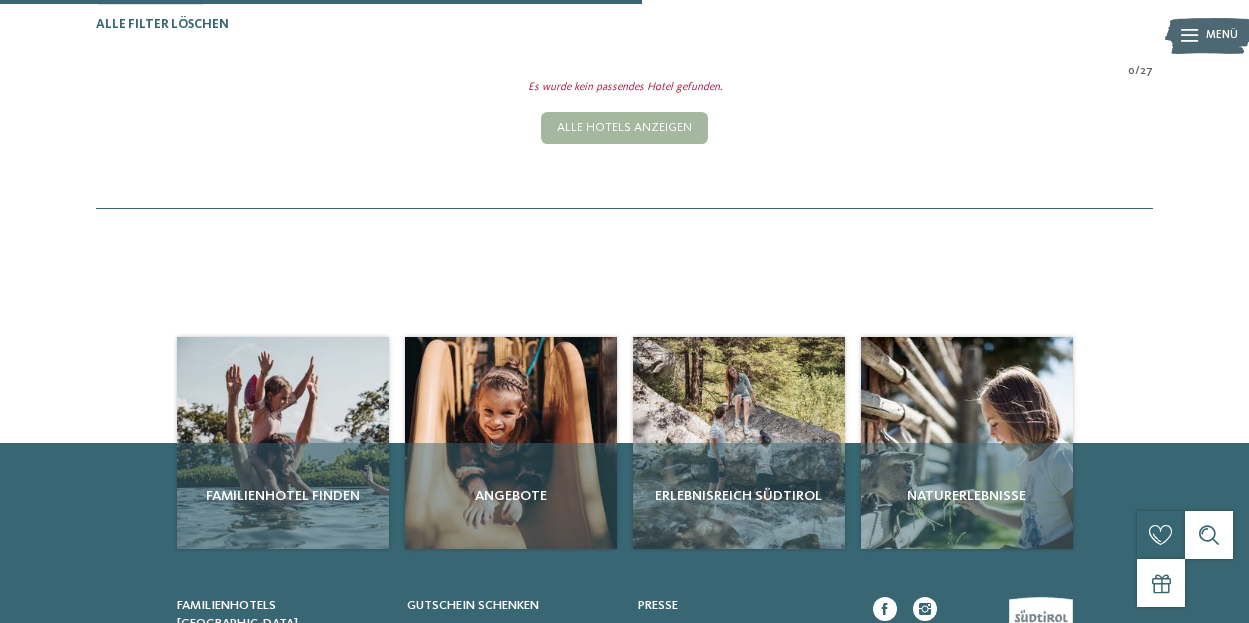scroll, scrollTop: 534, scrollLeft: 0, axis: vertical 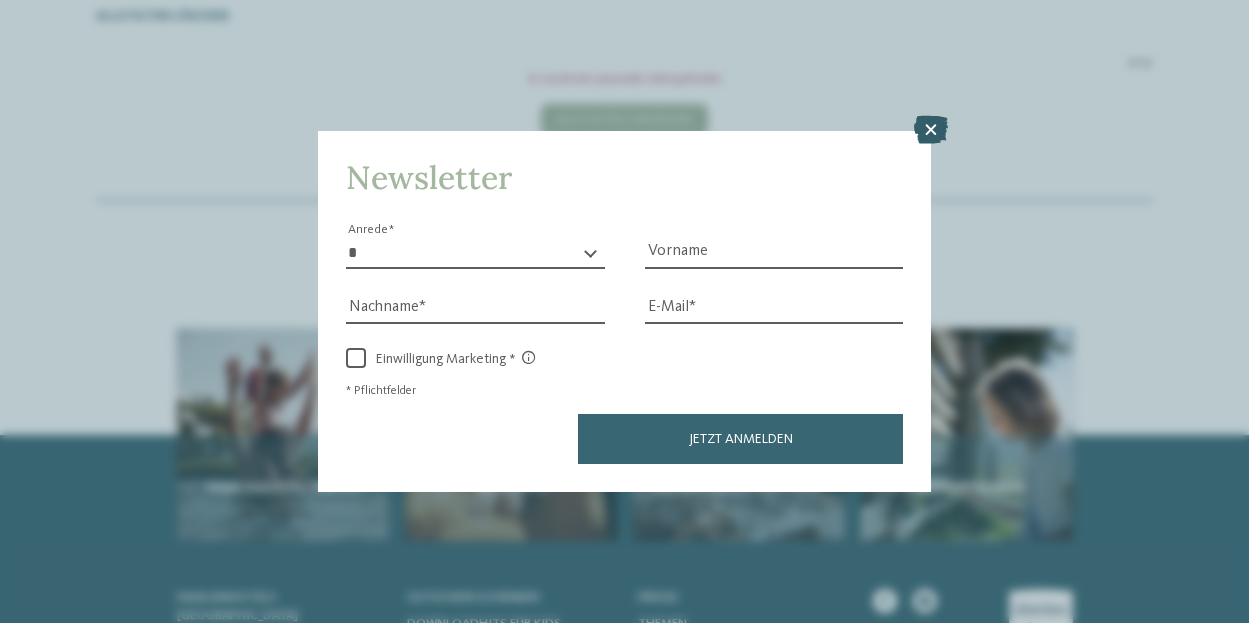 click at bounding box center [931, 130] 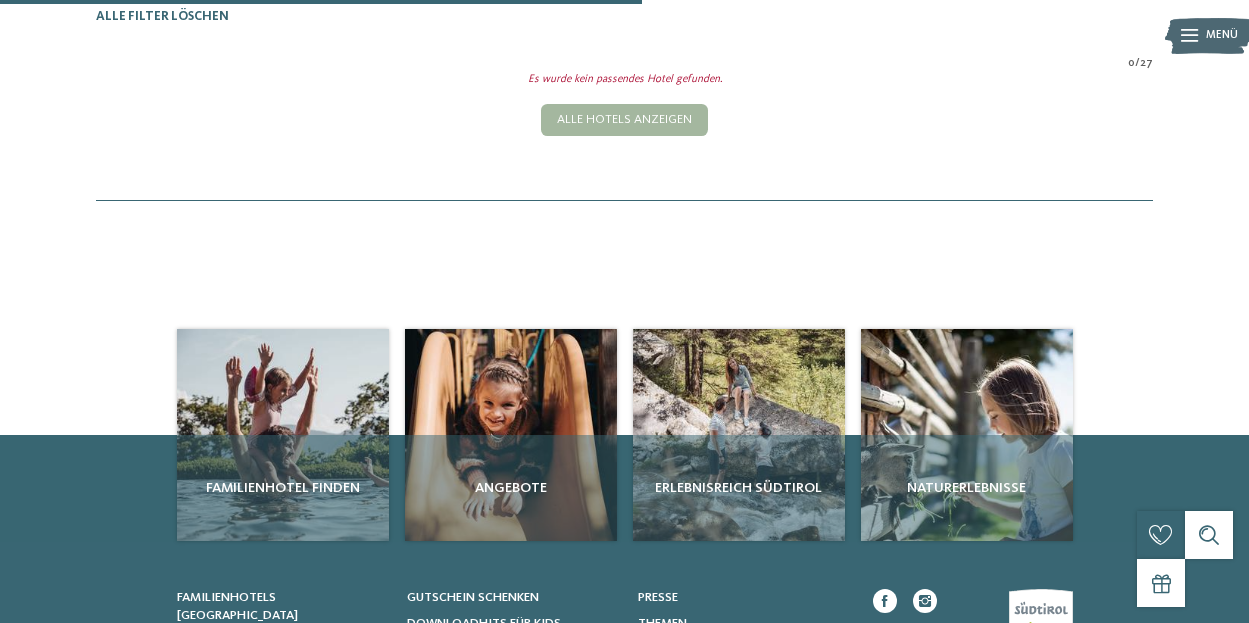 scroll, scrollTop: 520, scrollLeft: 0, axis: vertical 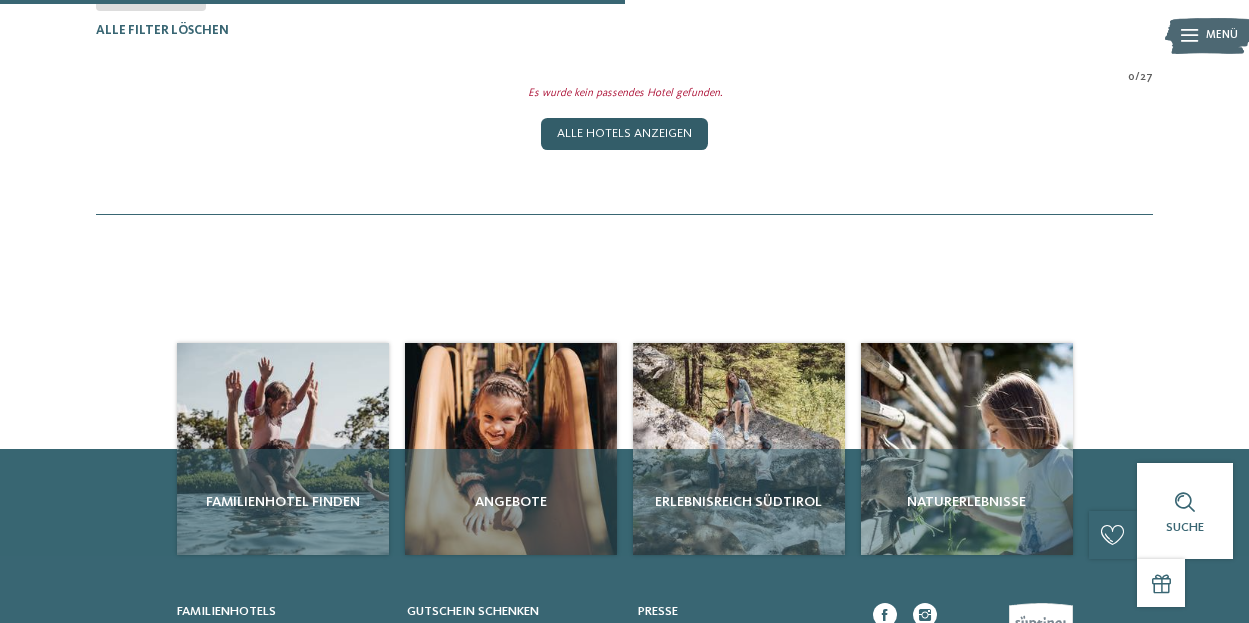 click on "Alle Hotels anzeigen" at bounding box center (624, 134) 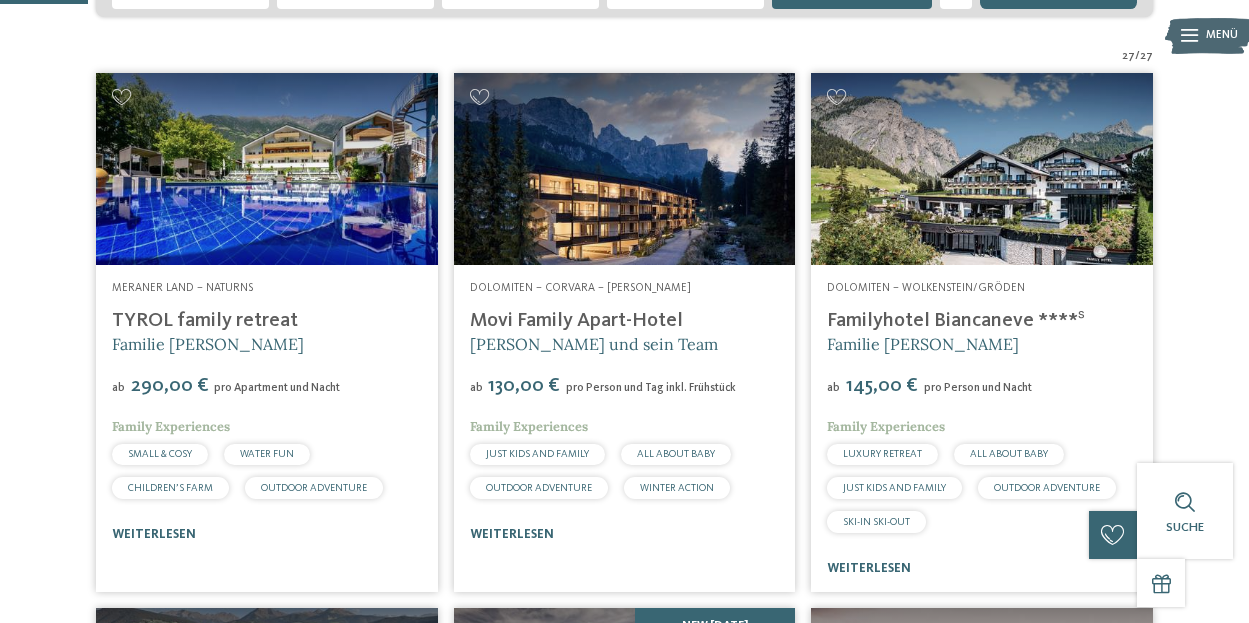 scroll, scrollTop: 397, scrollLeft: 0, axis: vertical 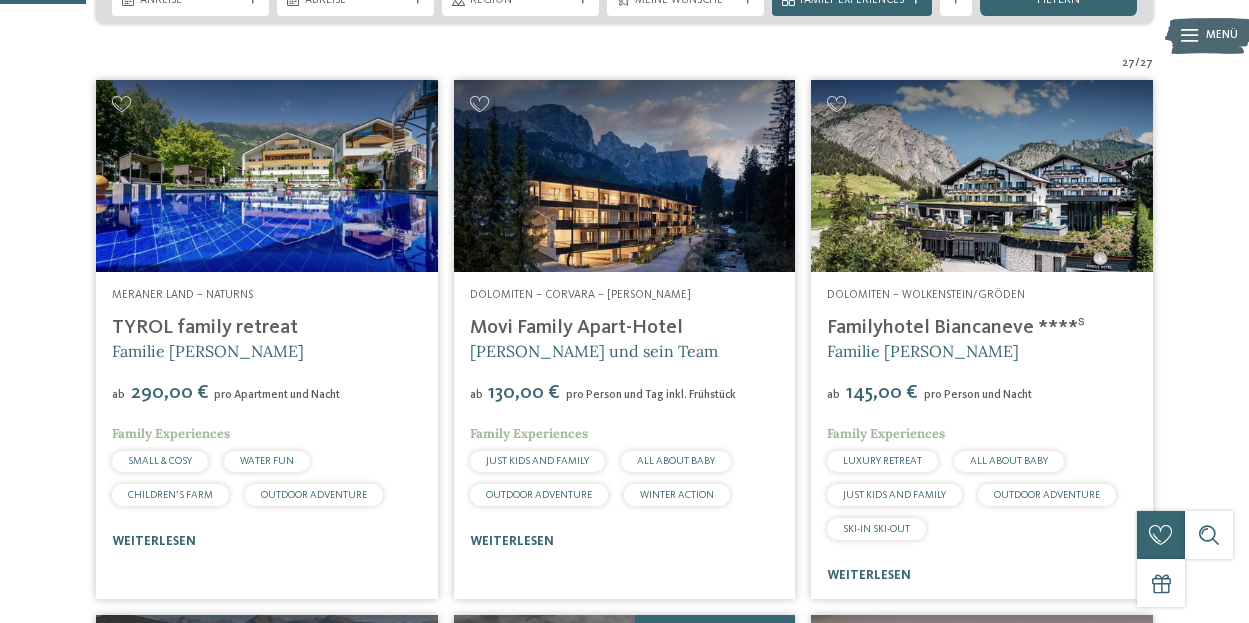 click on "Dolomiten – Corvara – Alta Badia
Movi Family Apart-Hotel
Andrea Varallo und sein Team
ab
130,00 €" at bounding box center (625, 339) 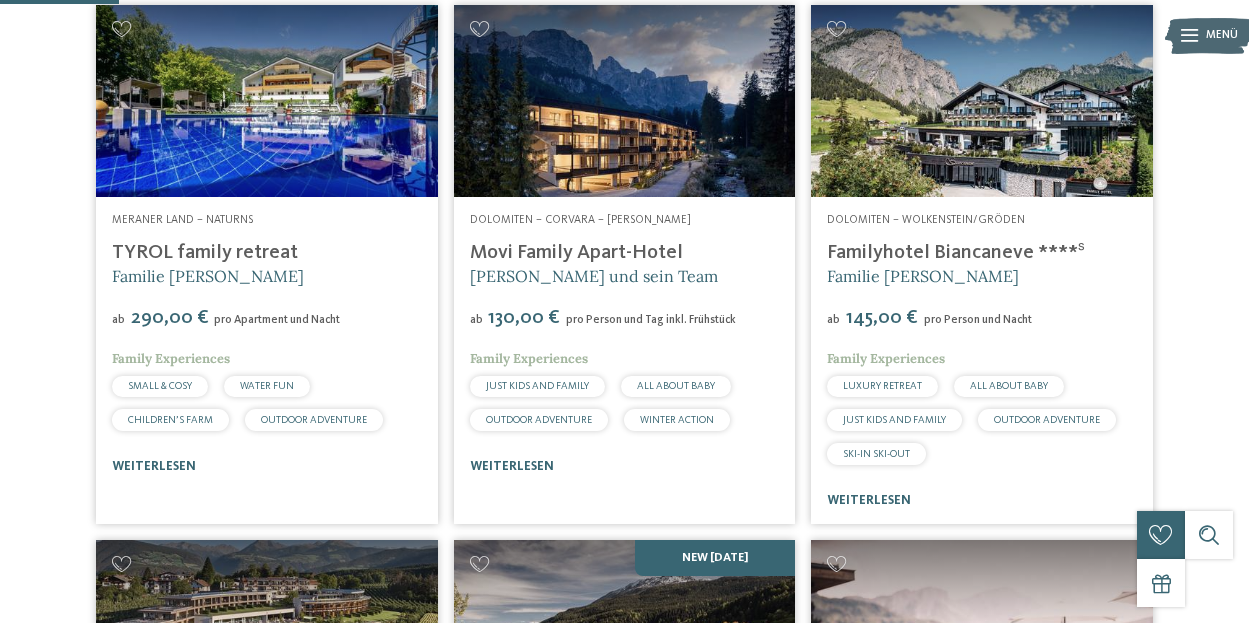 scroll, scrollTop: 463, scrollLeft: 0, axis: vertical 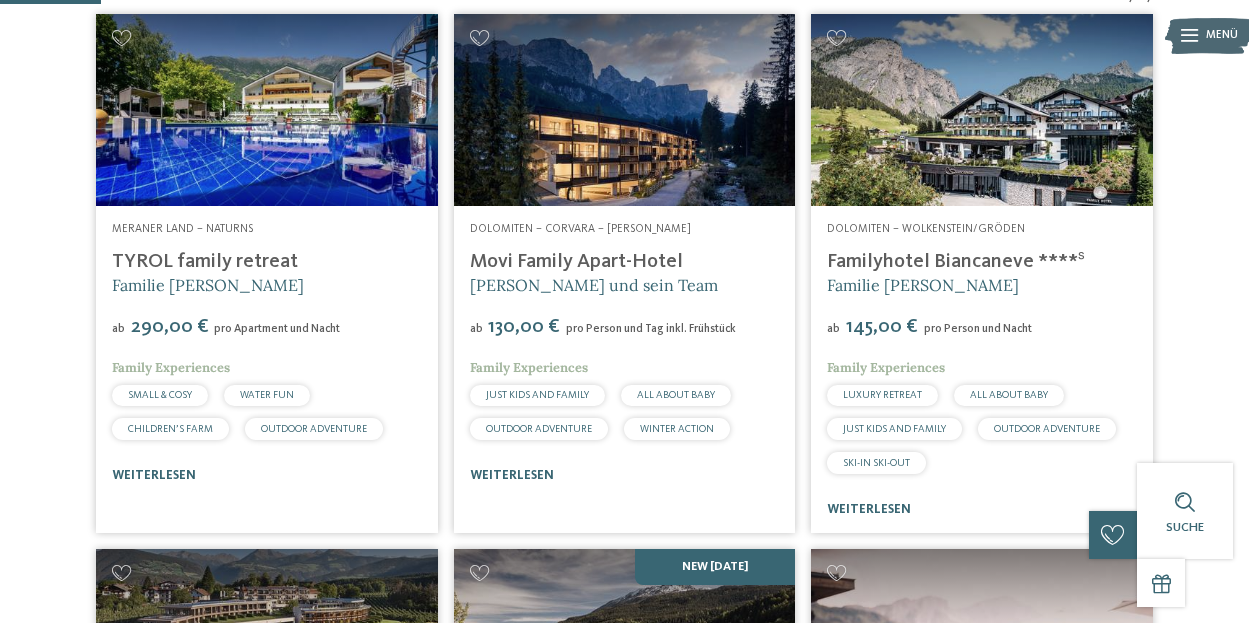 click on "Dolomiten – Wolkenstein/Gröden
Familyhotel Biancaneve ****ˢ
Familie Riffeser
ab
145,00 €" at bounding box center [982, 273] 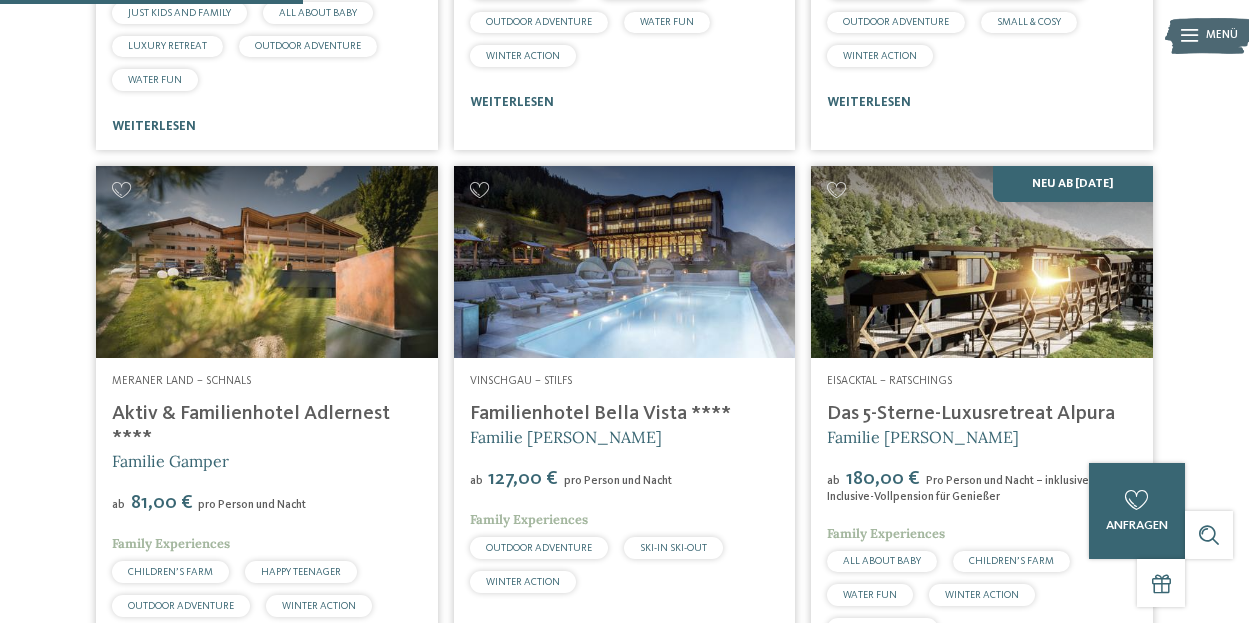 scroll, scrollTop: 1408, scrollLeft: 0, axis: vertical 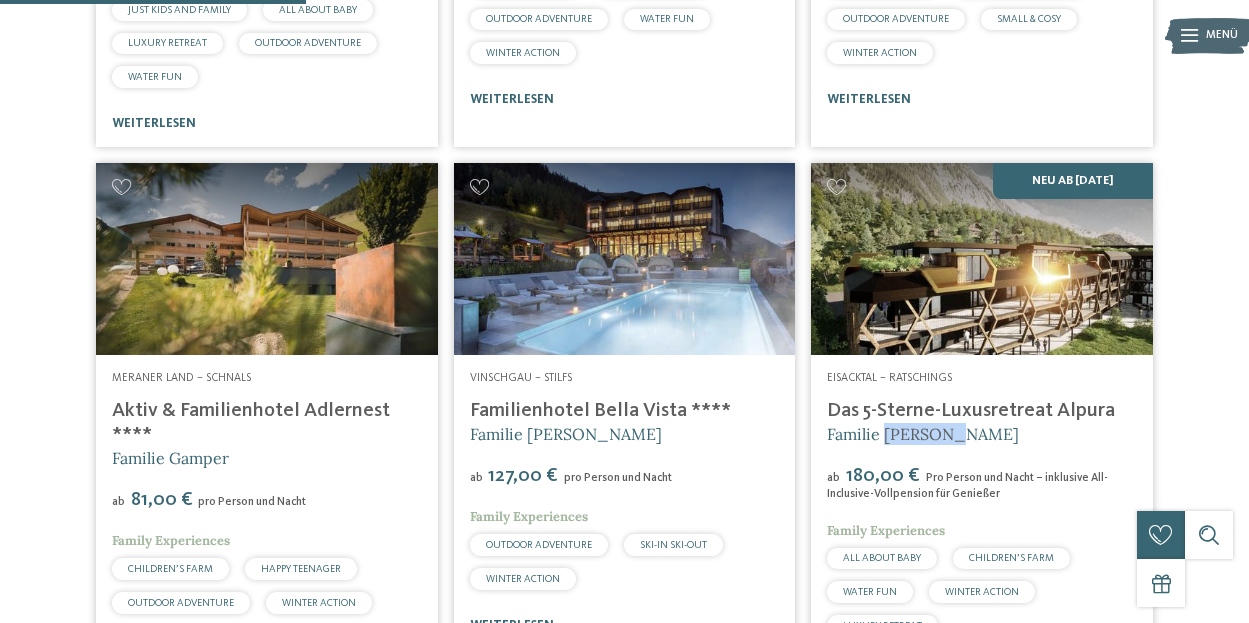 drag, startPoint x: 887, startPoint y: 476, endPoint x: 948, endPoint y: 480, distance: 61.13101 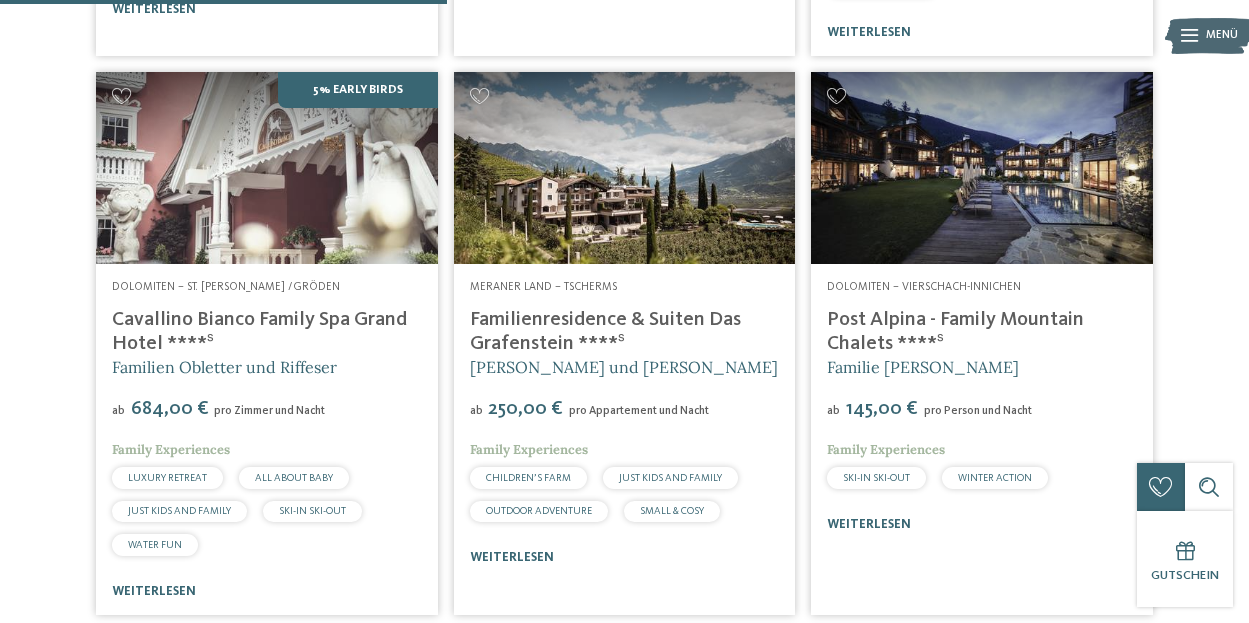 scroll, scrollTop: 2061, scrollLeft: 0, axis: vertical 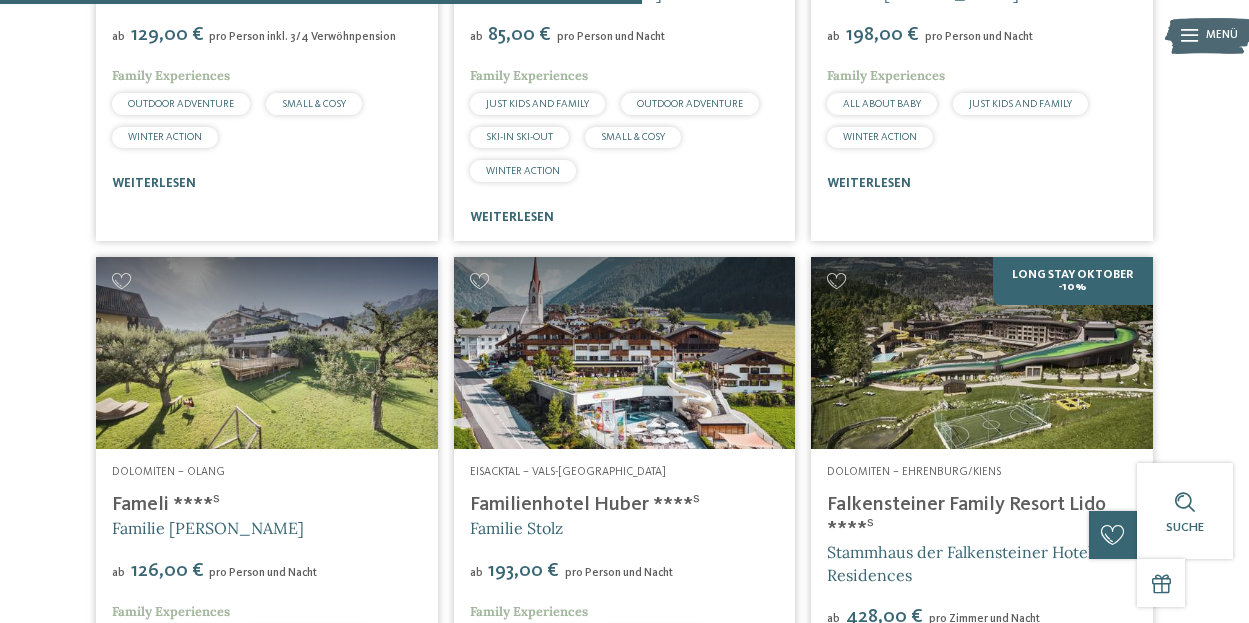 click on "Eisacktal – Vals-Mühlbach
Familienhotel Huber ****ˢ
Familie Stolz
ab
193,00 €" at bounding box center [625, 540] 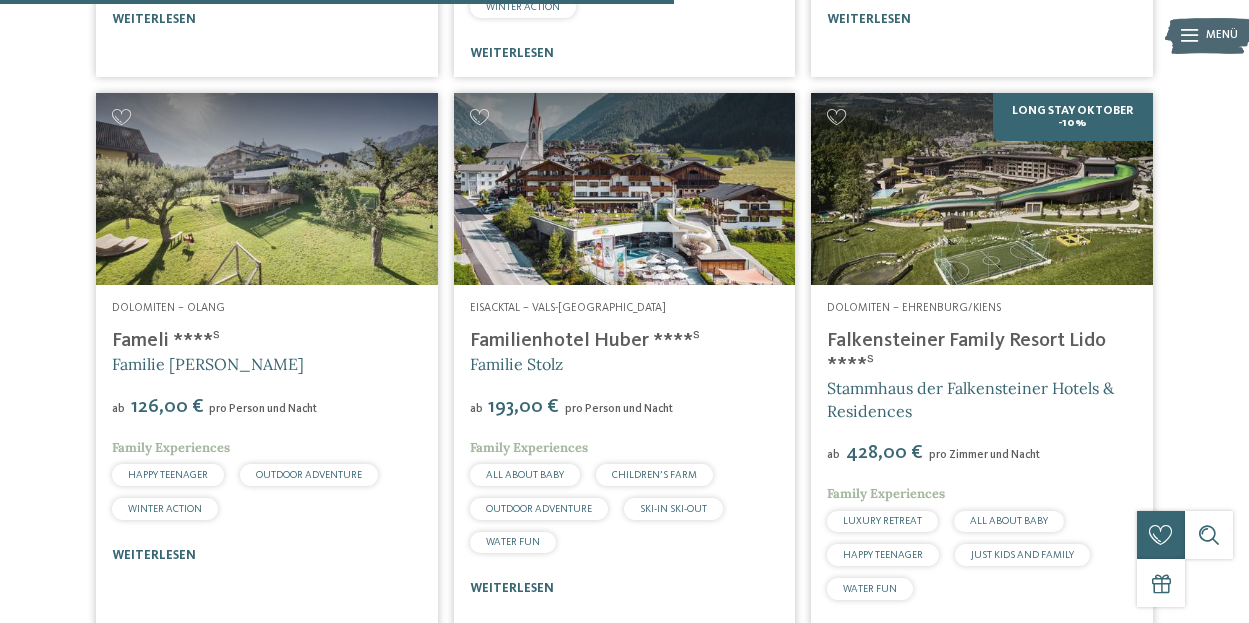 scroll, scrollTop: 3123, scrollLeft: 0, axis: vertical 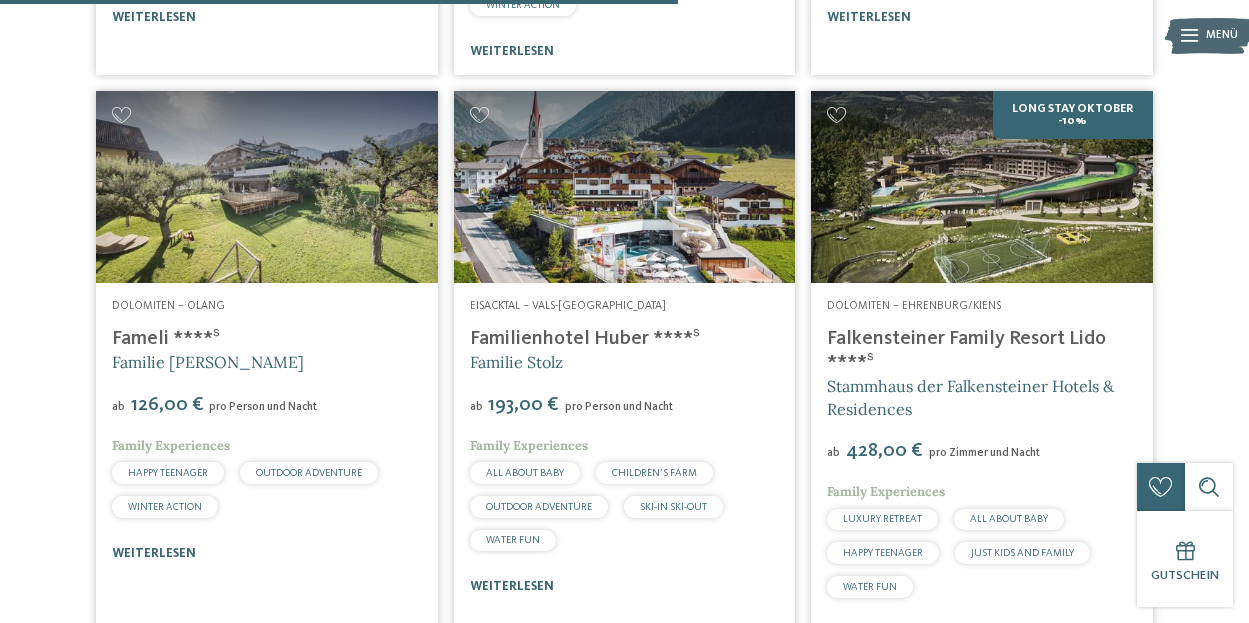 click on "Eisacktal – Vals-Mühlbach
Familienhotel Huber ****ˢ
Familie Stolz
ab
193,00 €" at bounding box center [625, 374] 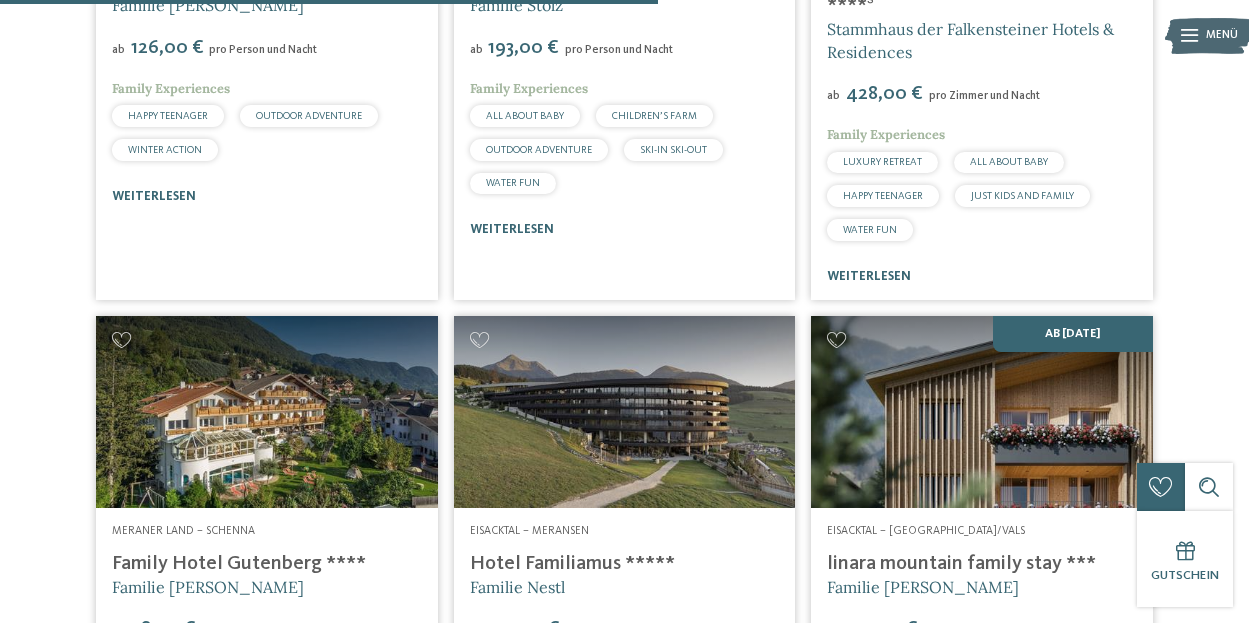 scroll, scrollTop: 3839, scrollLeft: 0, axis: vertical 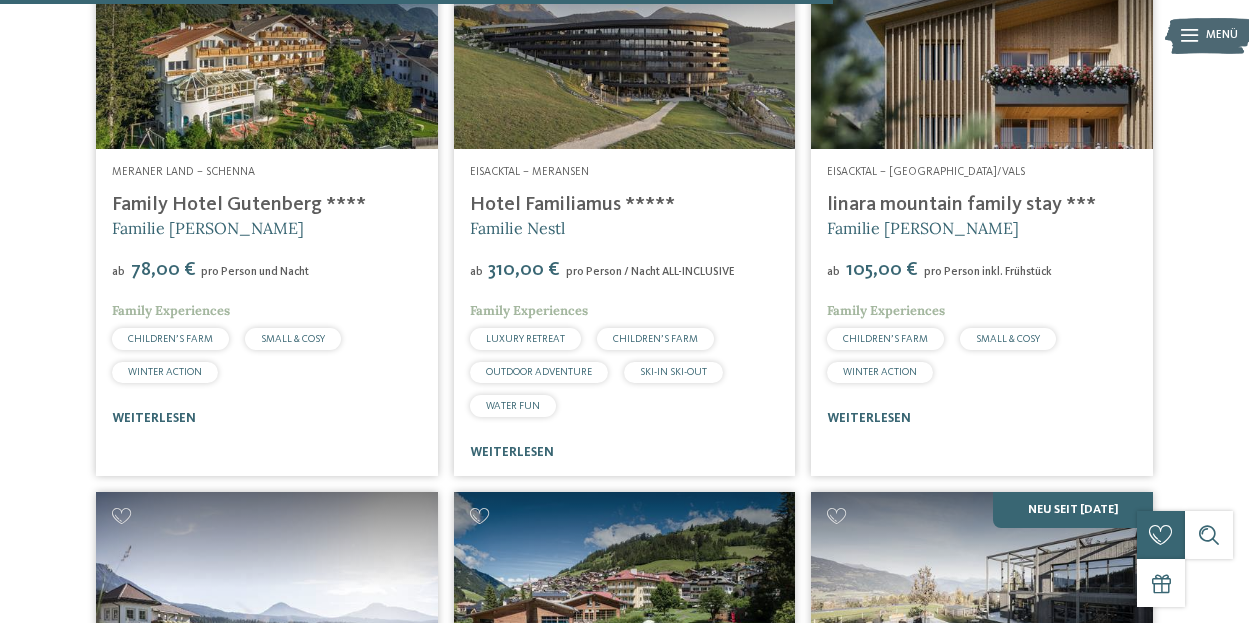 click on "Eisacktal – Meransen
Hotel Familiamus *****
Familie Nestl
ab
310,00 €" at bounding box center [625, 216] 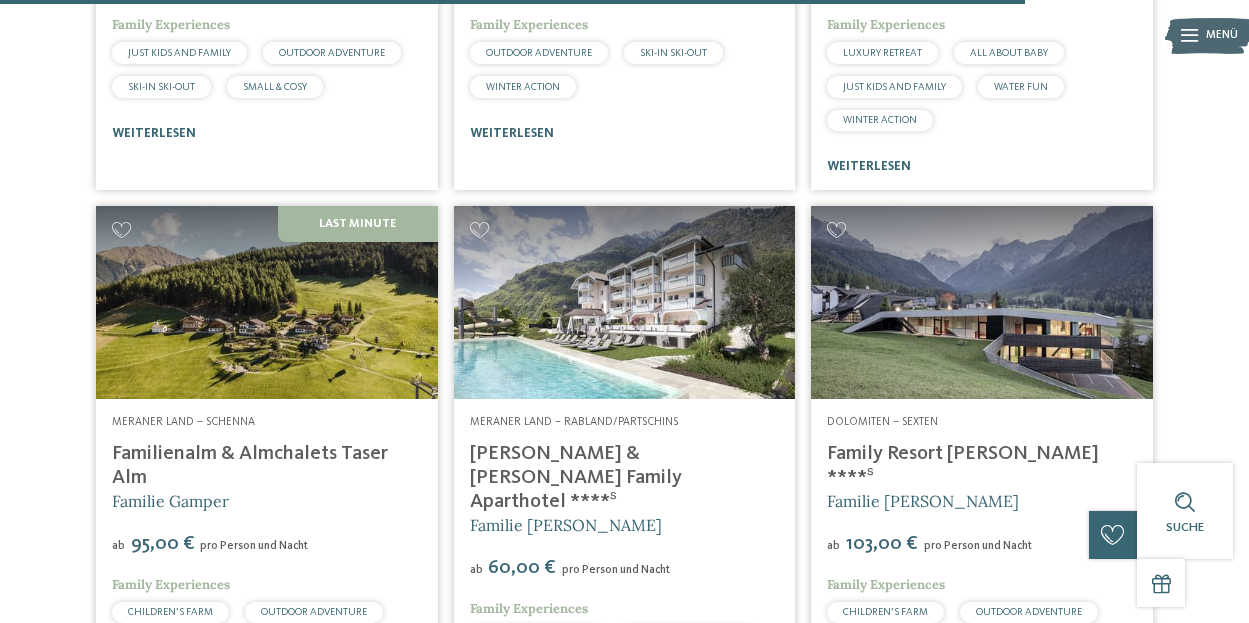 scroll, scrollTop: 4722, scrollLeft: 0, axis: vertical 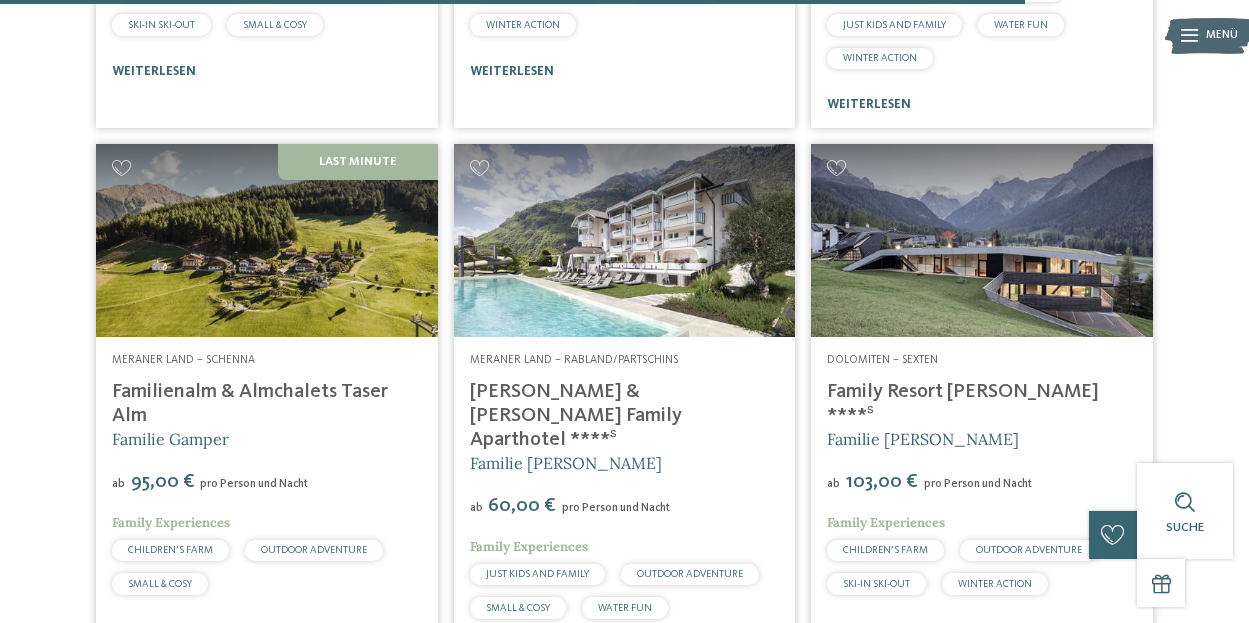 click on "Meraner Land – Rabland/Partschins
Heidi & Edith Family Aparthotel ****ˢ
Familie Klotzner
ab
60,00 €" at bounding box center [625, 411] 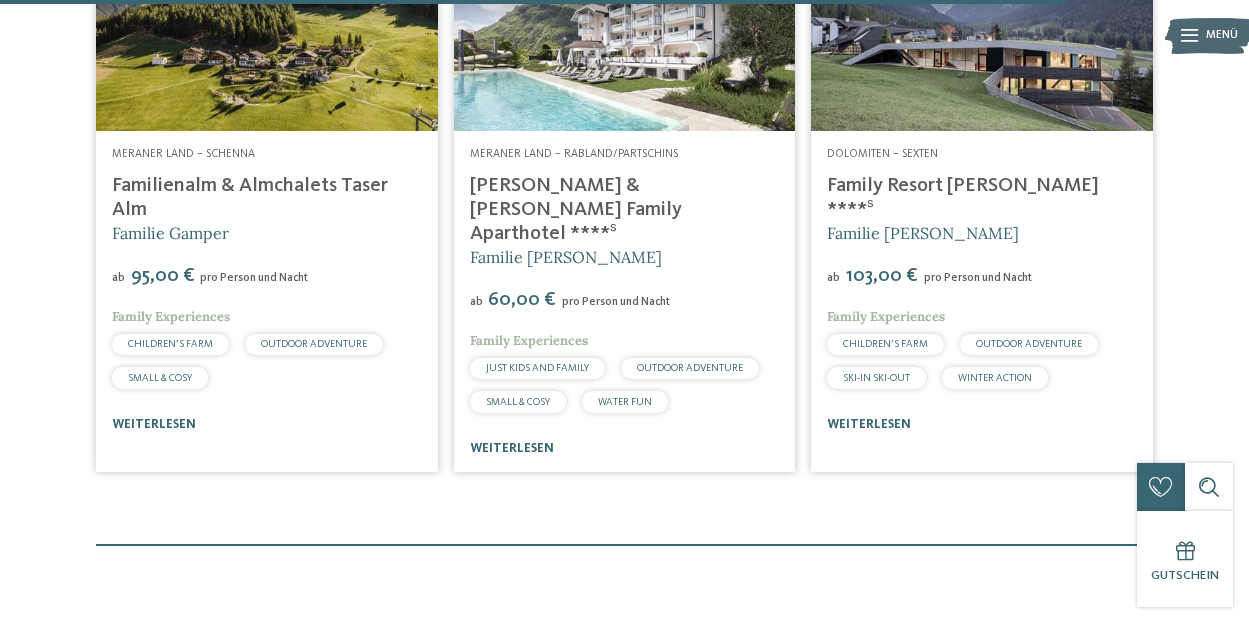 scroll, scrollTop: 4844, scrollLeft: 0, axis: vertical 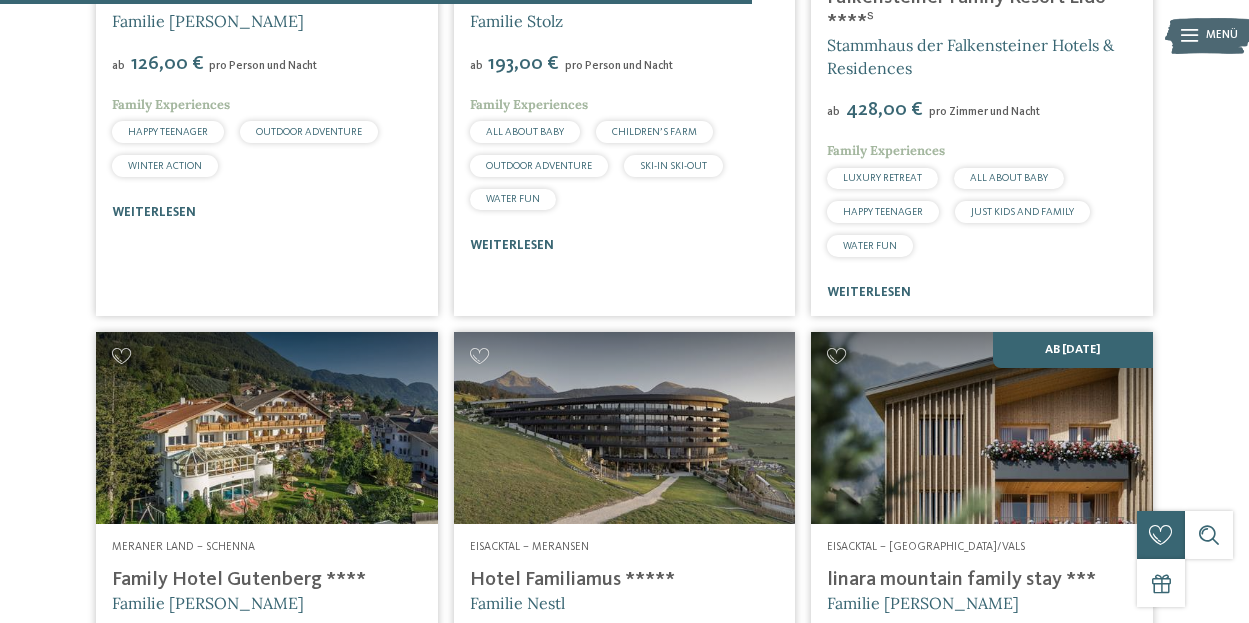 click on "Long Stay Oktober -10%
Dolomiten – Ehrenburg/Kiens
Falkensteiner Family Resort Lido ****ˢ
Stammhaus der Falkensteiner Hotels & Residences
ab LUXURY RETREAT" at bounding box center (982, 33) 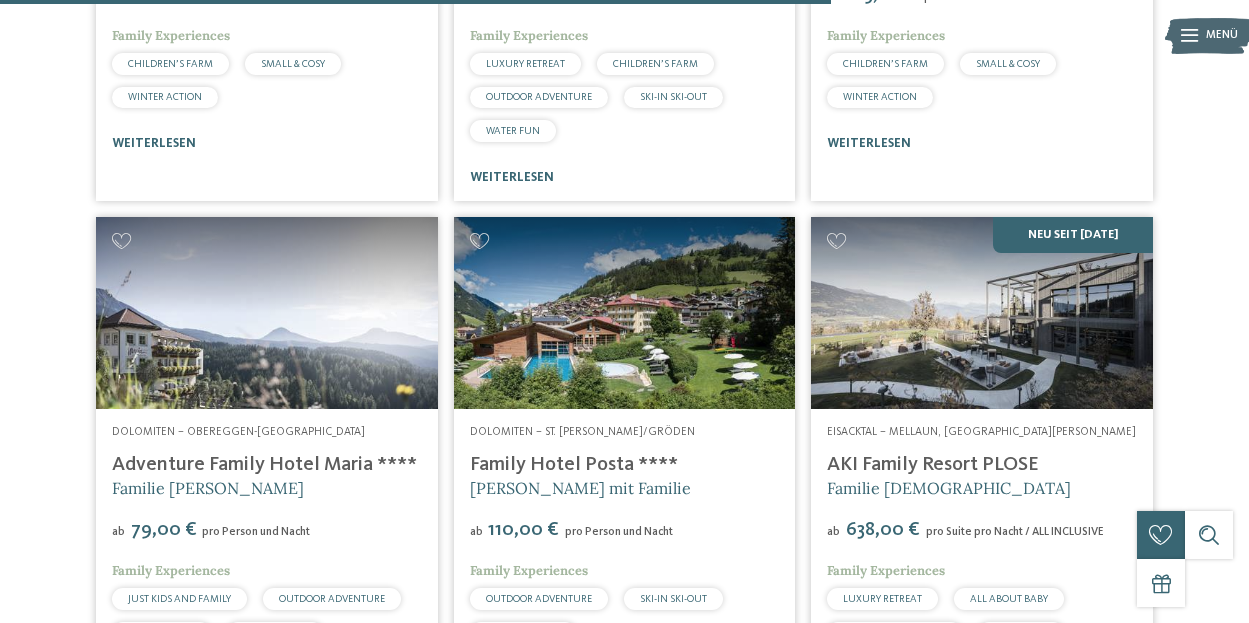 scroll, scrollTop: 4176, scrollLeft: 0, axis: vertical 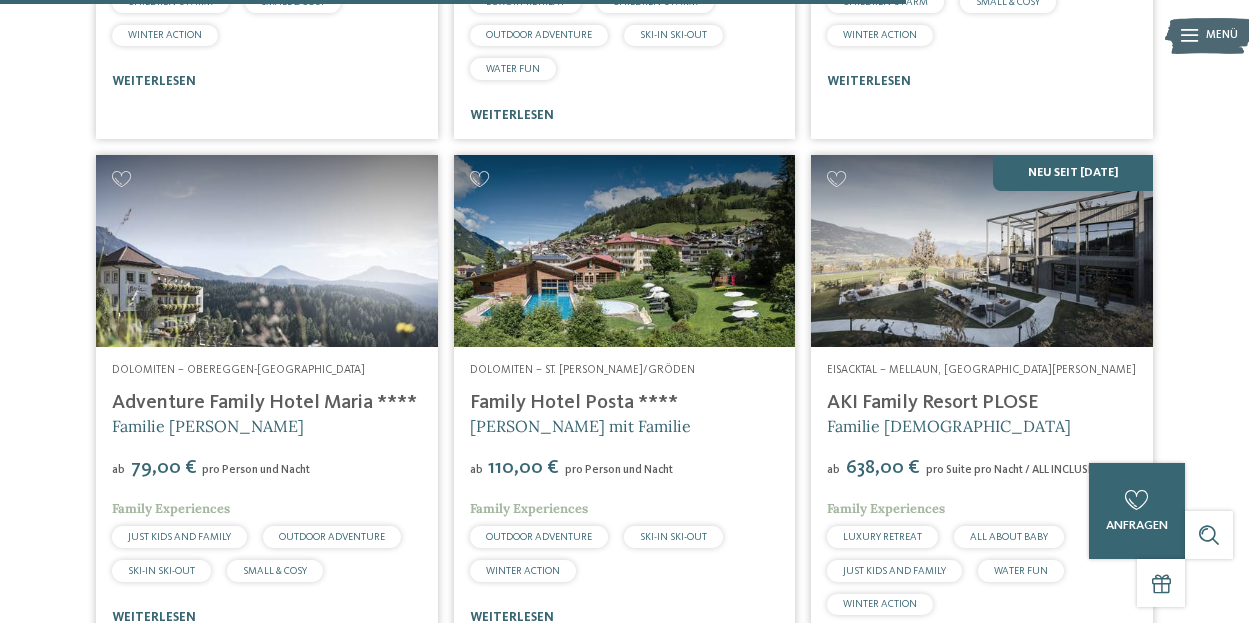 click on "NEU seit November 2024
Eisacktal – Mellaun, St. Andrä Brixen
AKI Family Resort PLOSE
Familie Sanoner
ab" at bounding box center (982, 414) 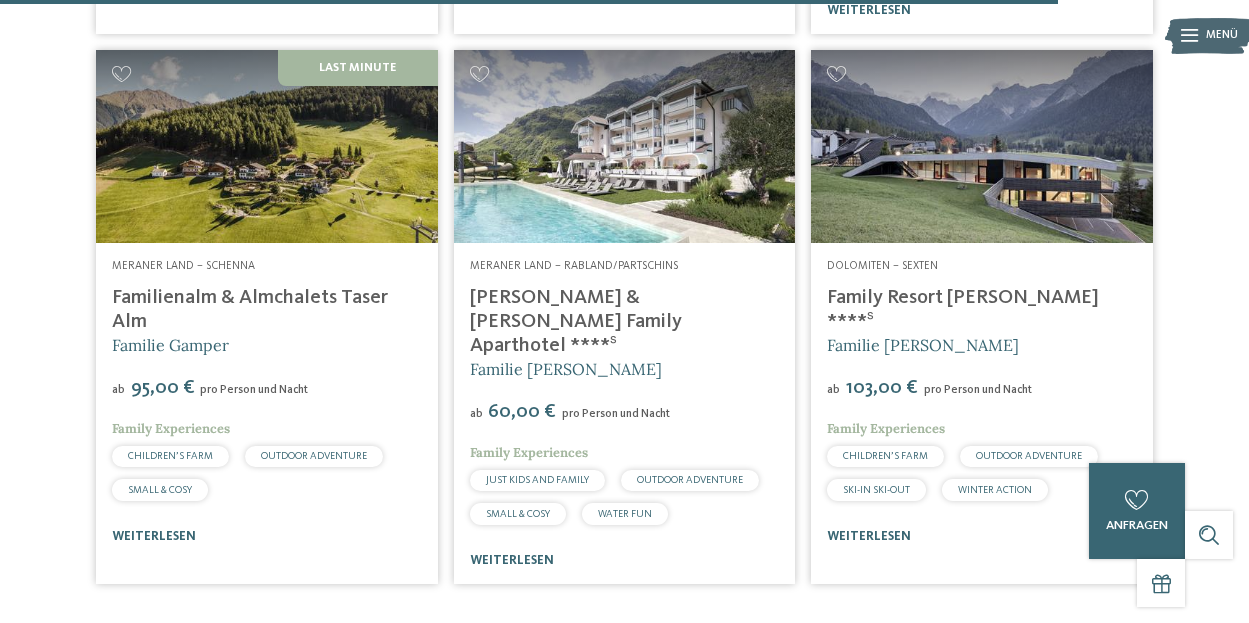 scroll, scrollTop: 4929, scrollLeft: 0, axis: vertical 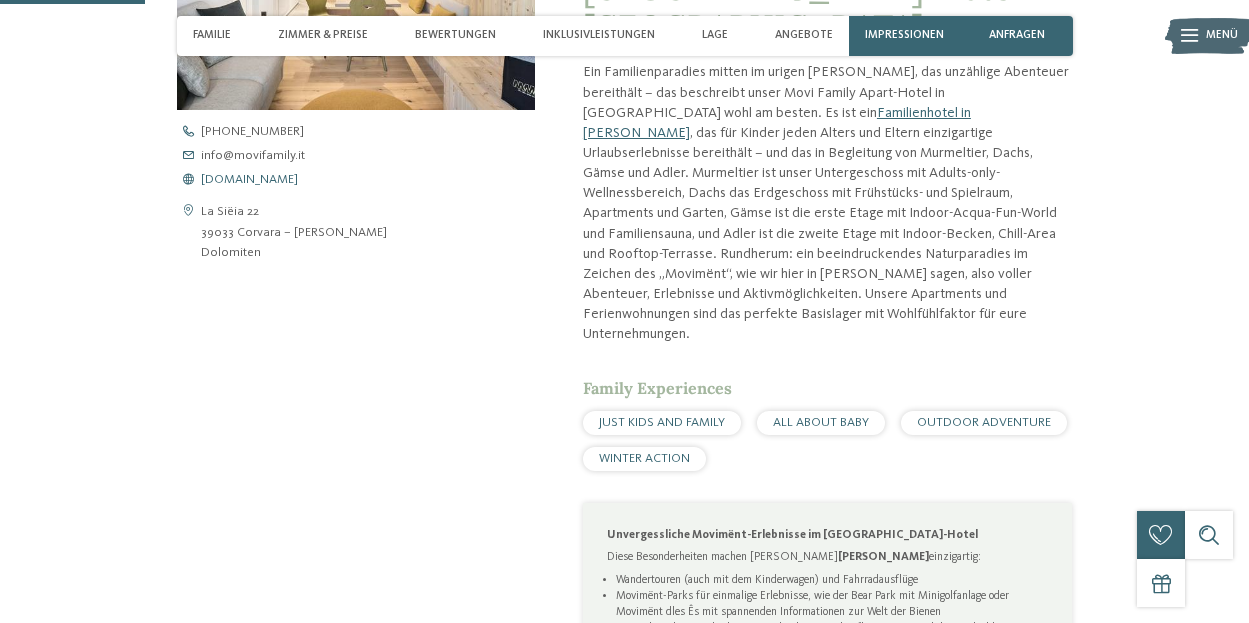 click on "www.movifamily.it" at bounding box center [249, 180] 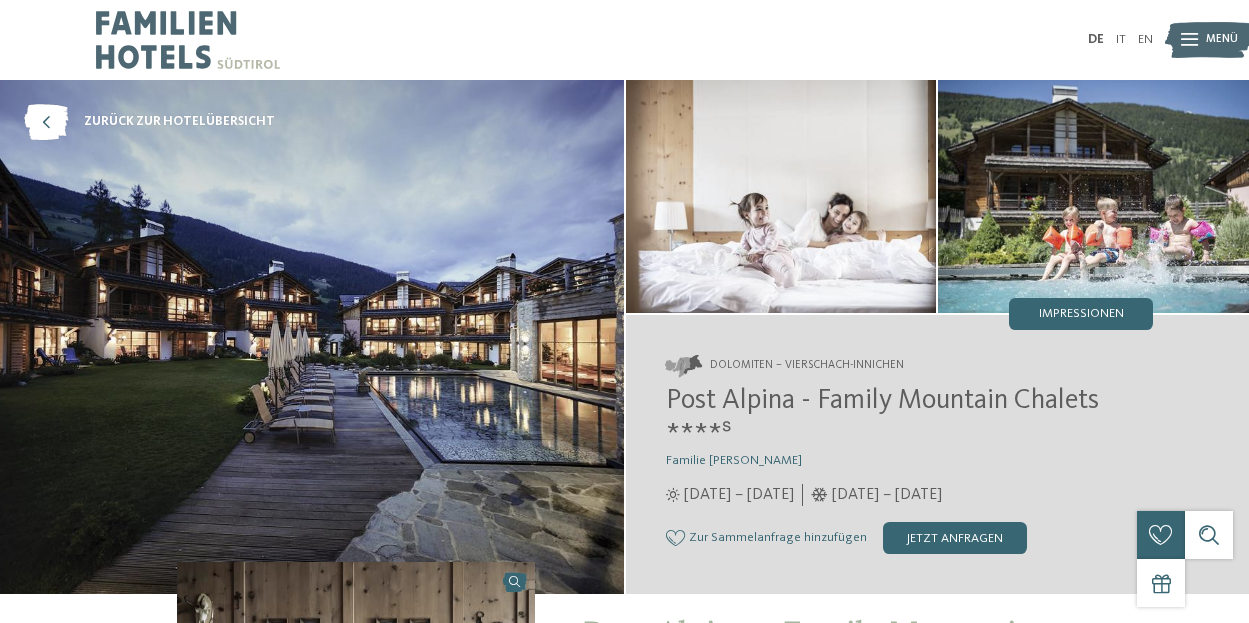 scroll, scrollTop: 0, scrollLeft: 0, axis: both 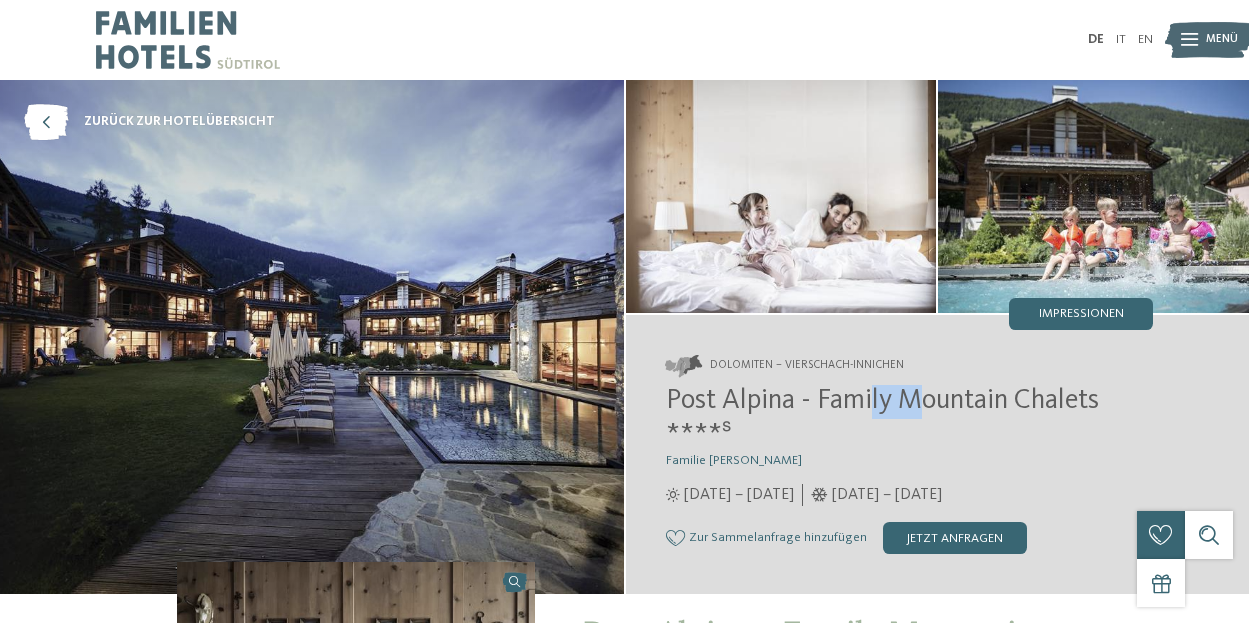 drag, startPoint x: 871, startPoint y: 406, endPoint x: 918, endPoint y: 404, distance: 47.042534 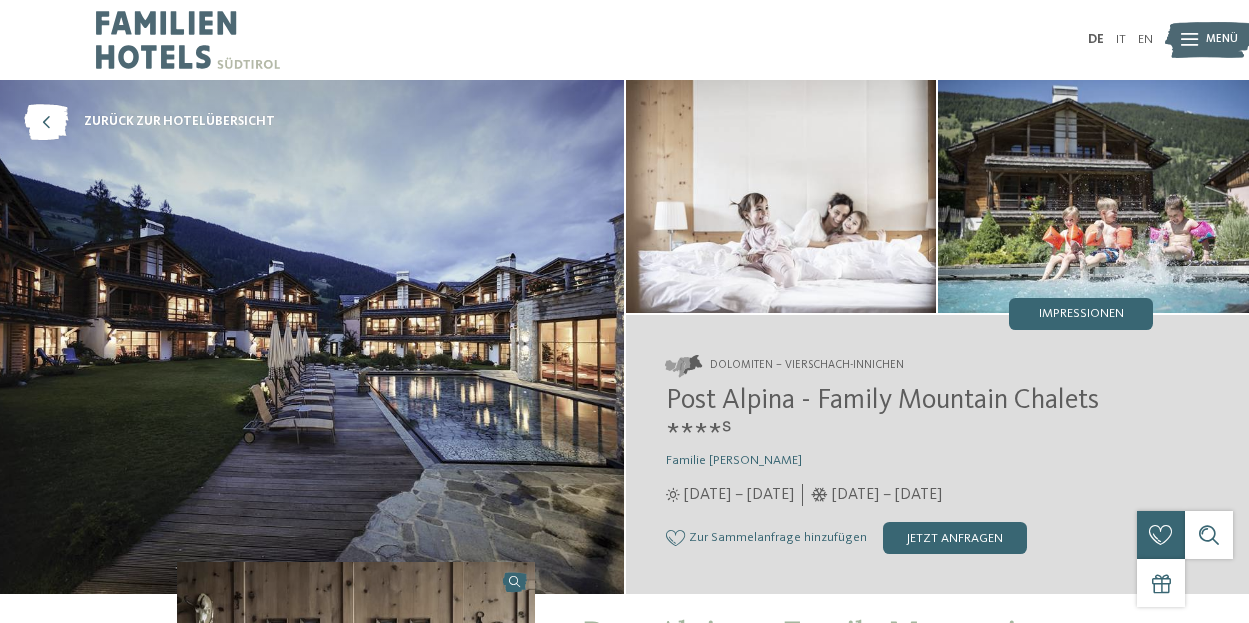 click on "Post Alpina - Family Mountain Chalets ****ˢ" at bounding box center (882, 418) 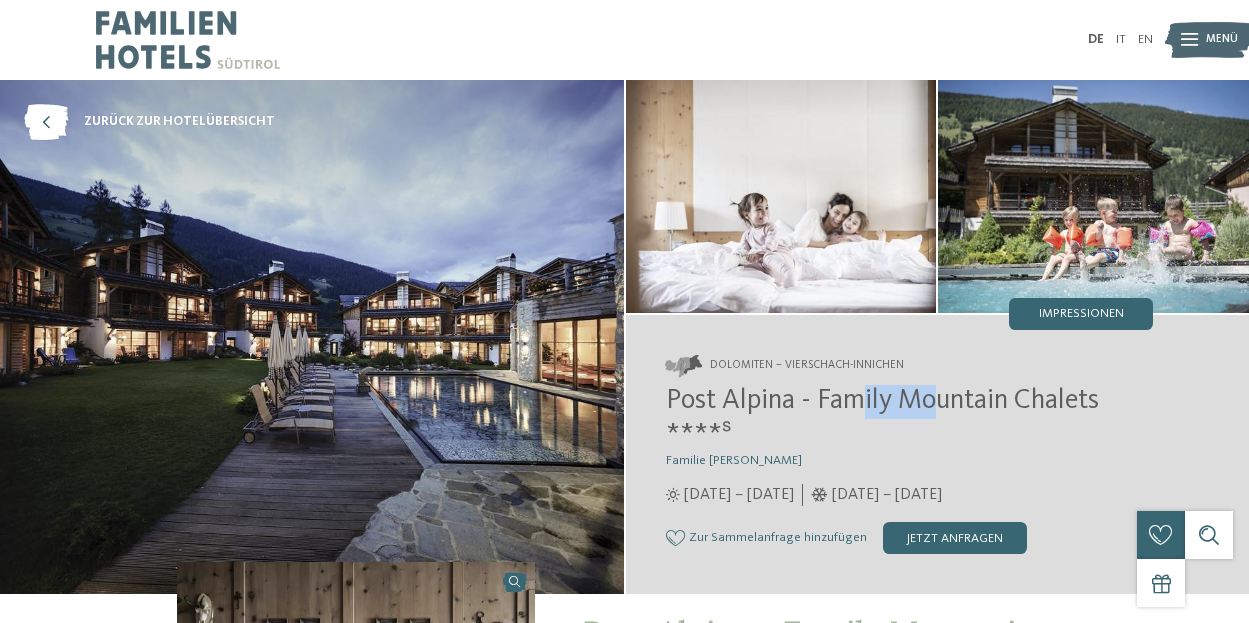 drag, startPoint x: 858, startPoint y: 392, endPoint x: 943, endPoint y: 393, distance: 85.00588 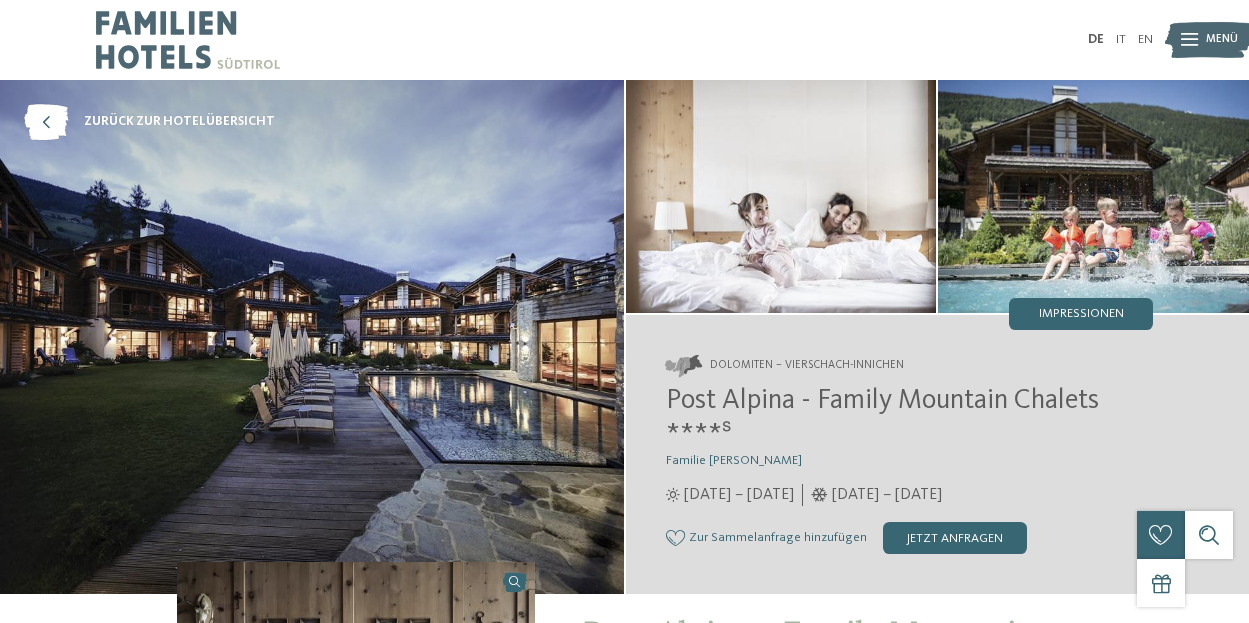 click on "Post Alpina - Family Mountain Chalets ****ˢ" at bounding box center [882, 418] 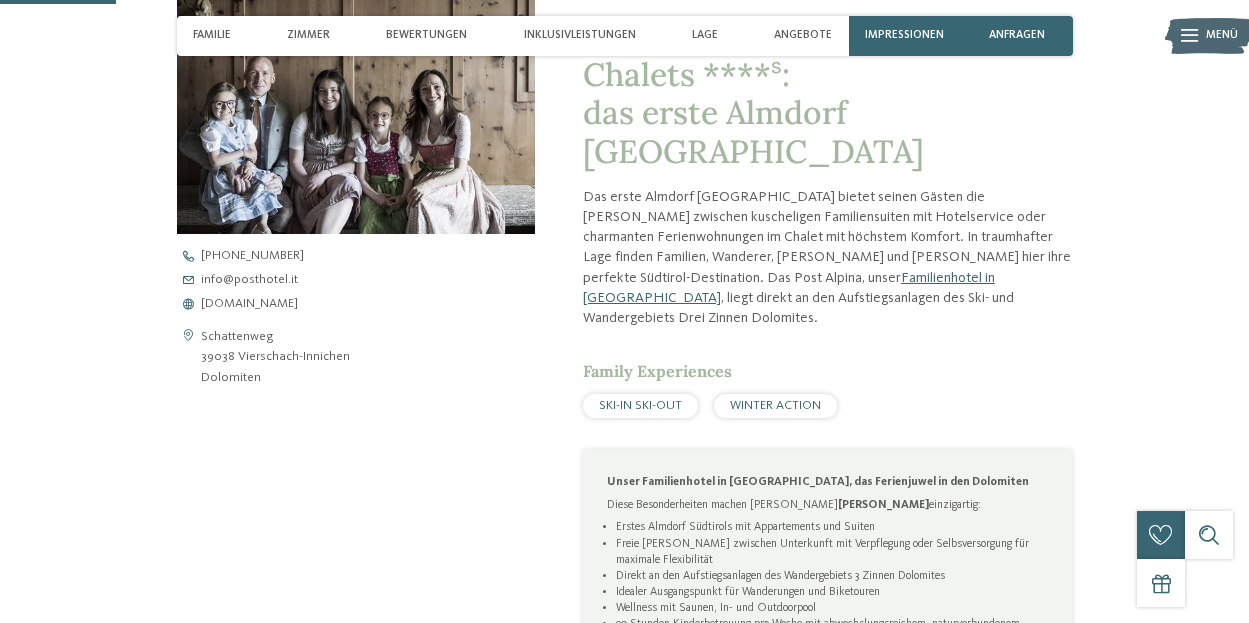 scroll, scrollTop: 664, scrollLeft: 0, axis: vertical 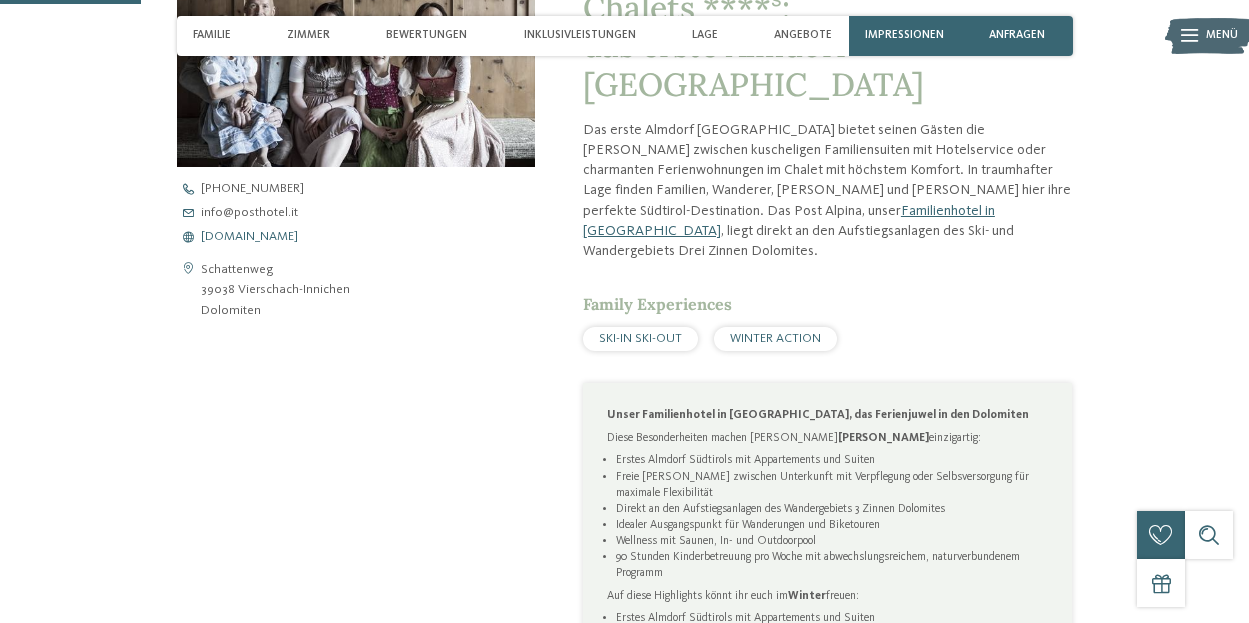 click on "www.postalpina.it" at bounding box center (249, 237) 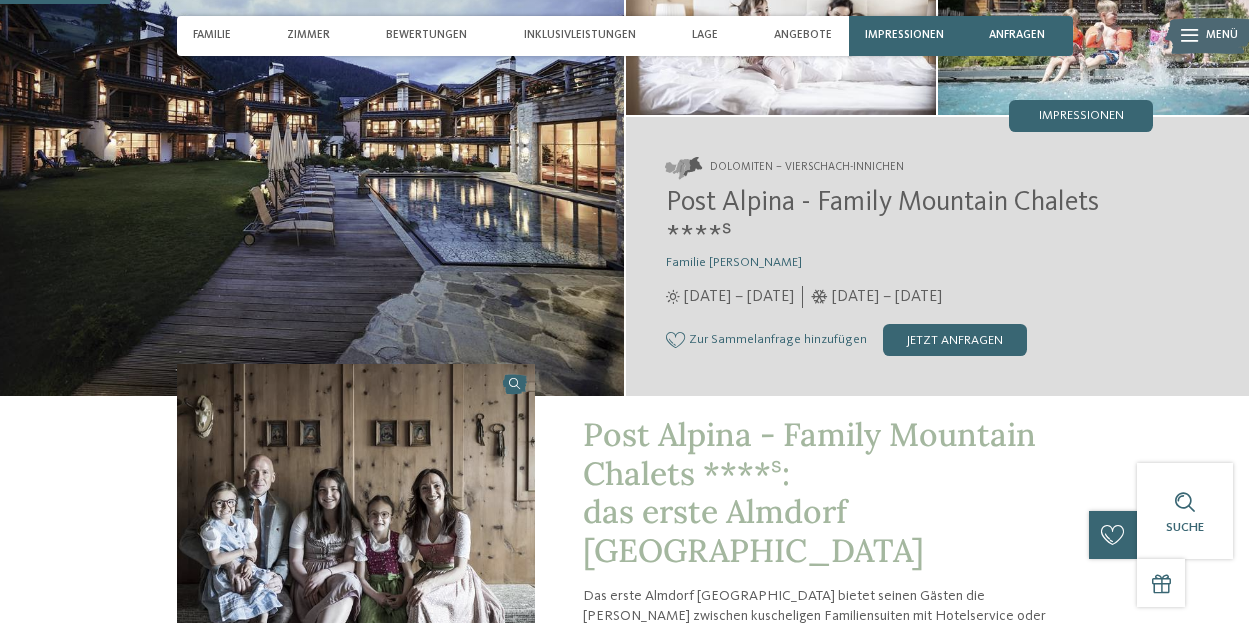 scroll, scrollTop: 111, scrollLeft: 0, axis: vertical 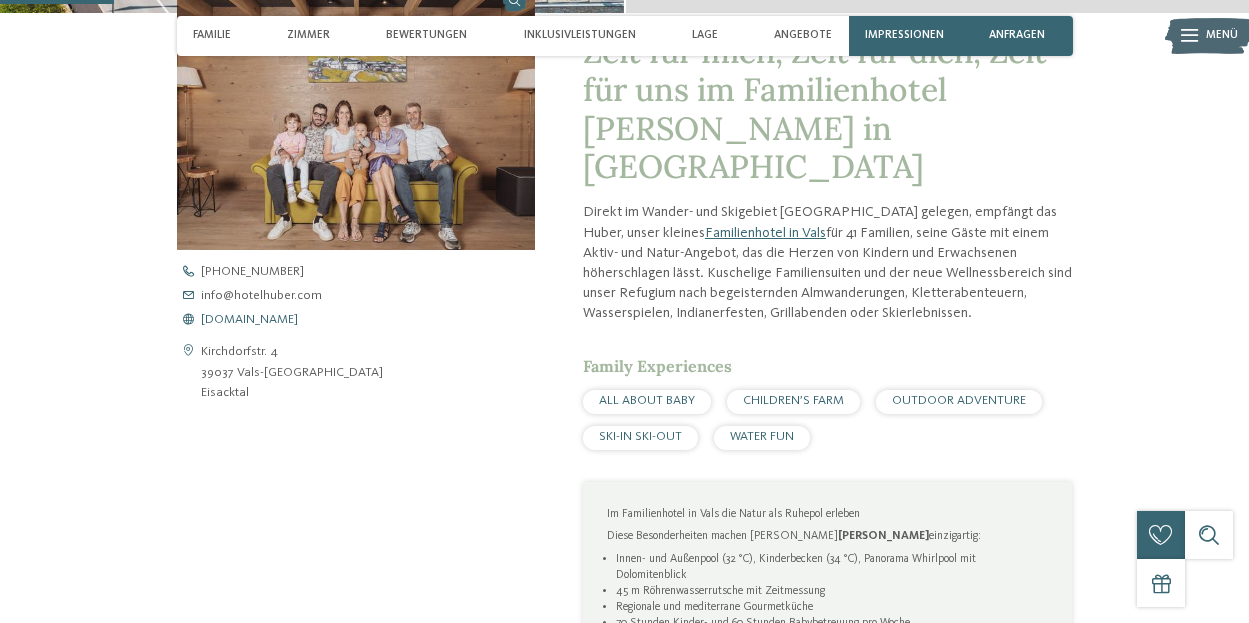click on "[DOMAIN_NAME]" at bounding box center (249, 320) 